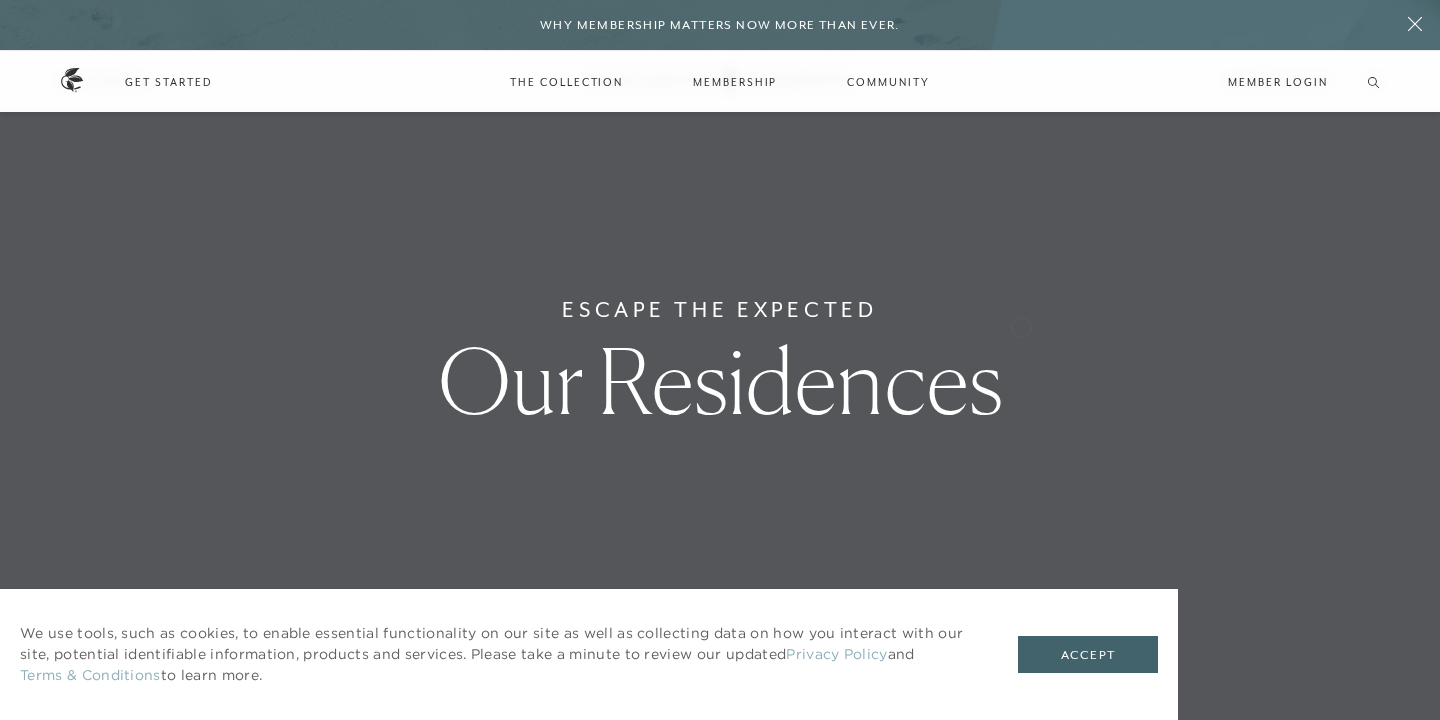 scroll, scrollTop: 226, scrollLeft: 0, axis: vertical 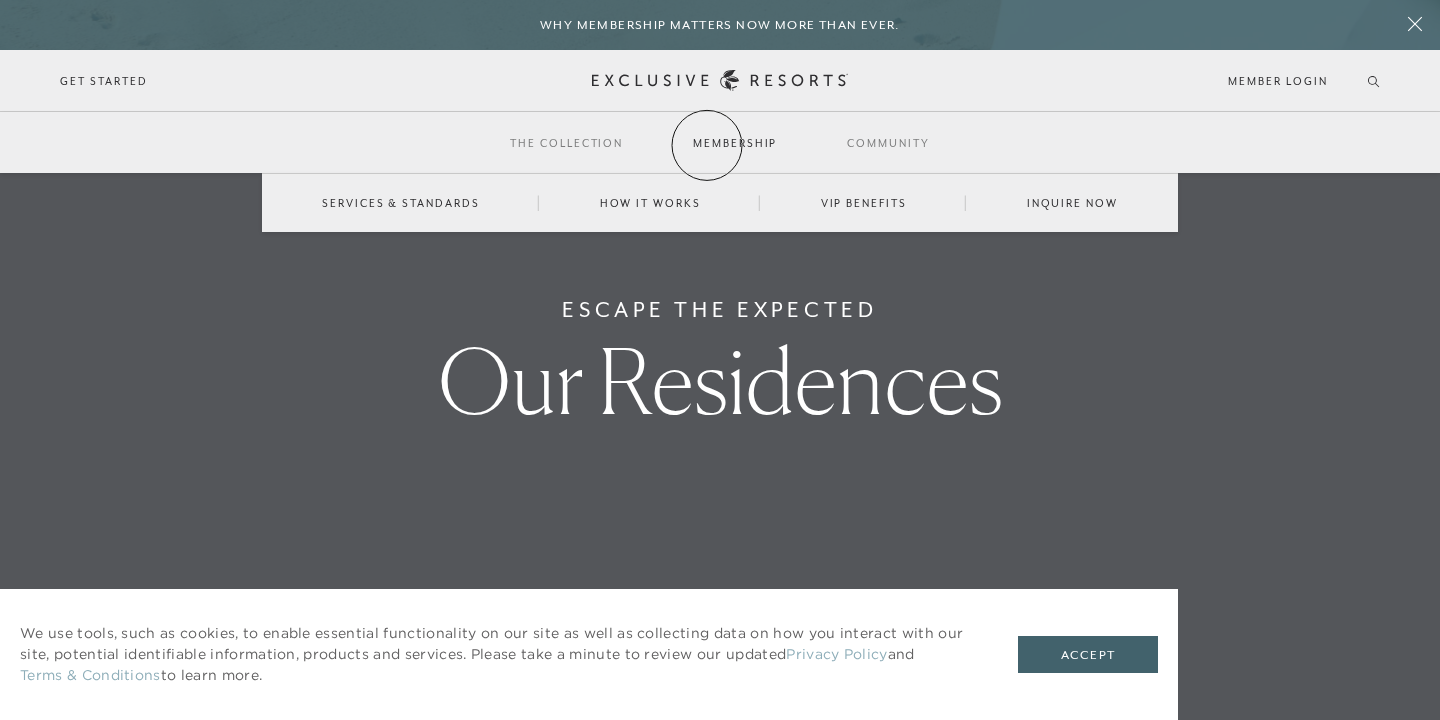 click on "Membership" at bounding box center (735, 143) 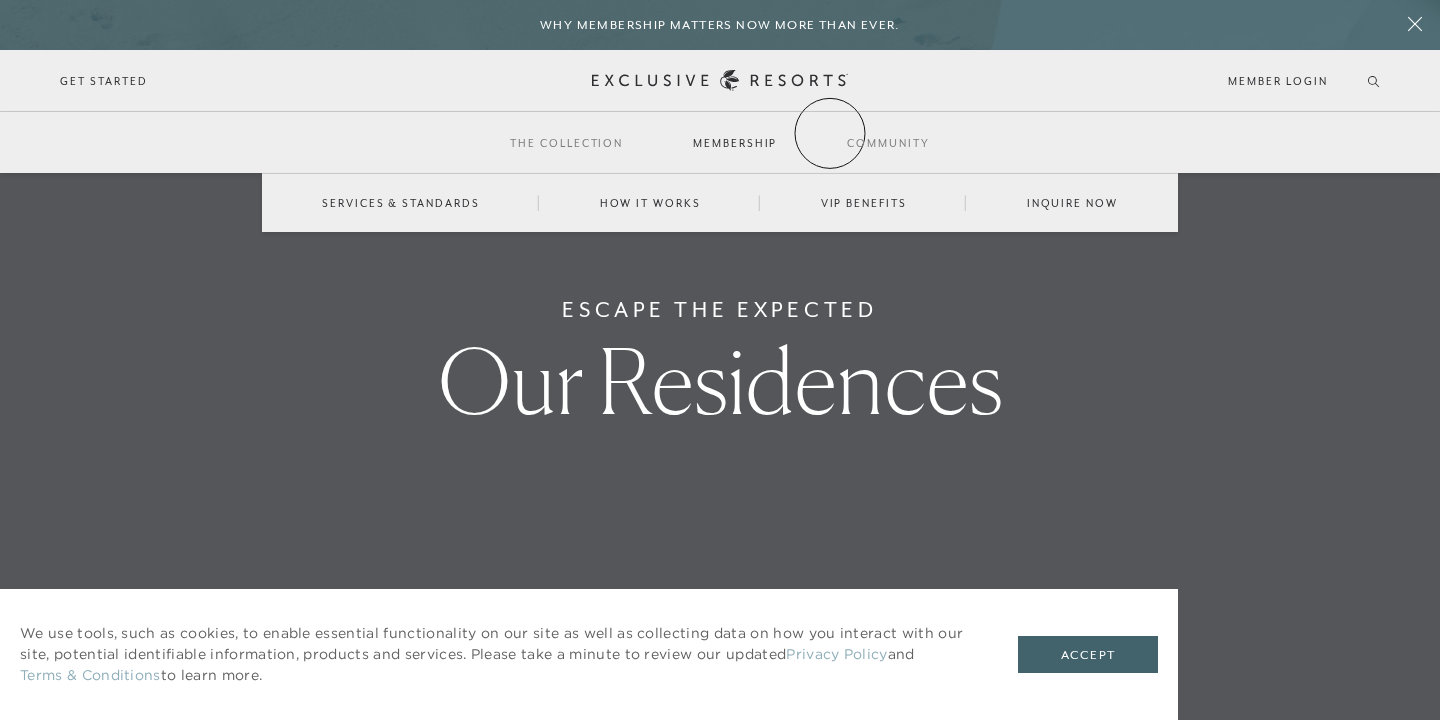 scroll, scrollTop: 0, scrollLeft: 0, axis: both 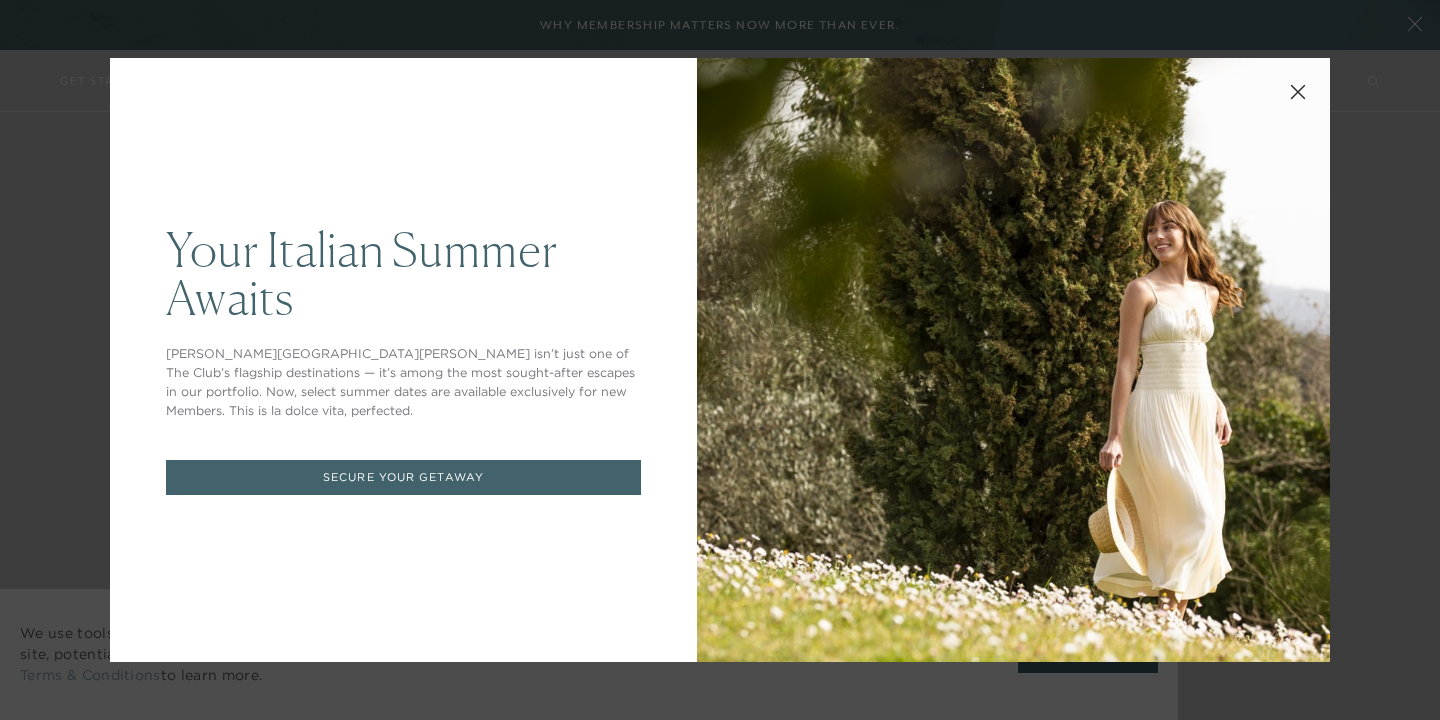 click 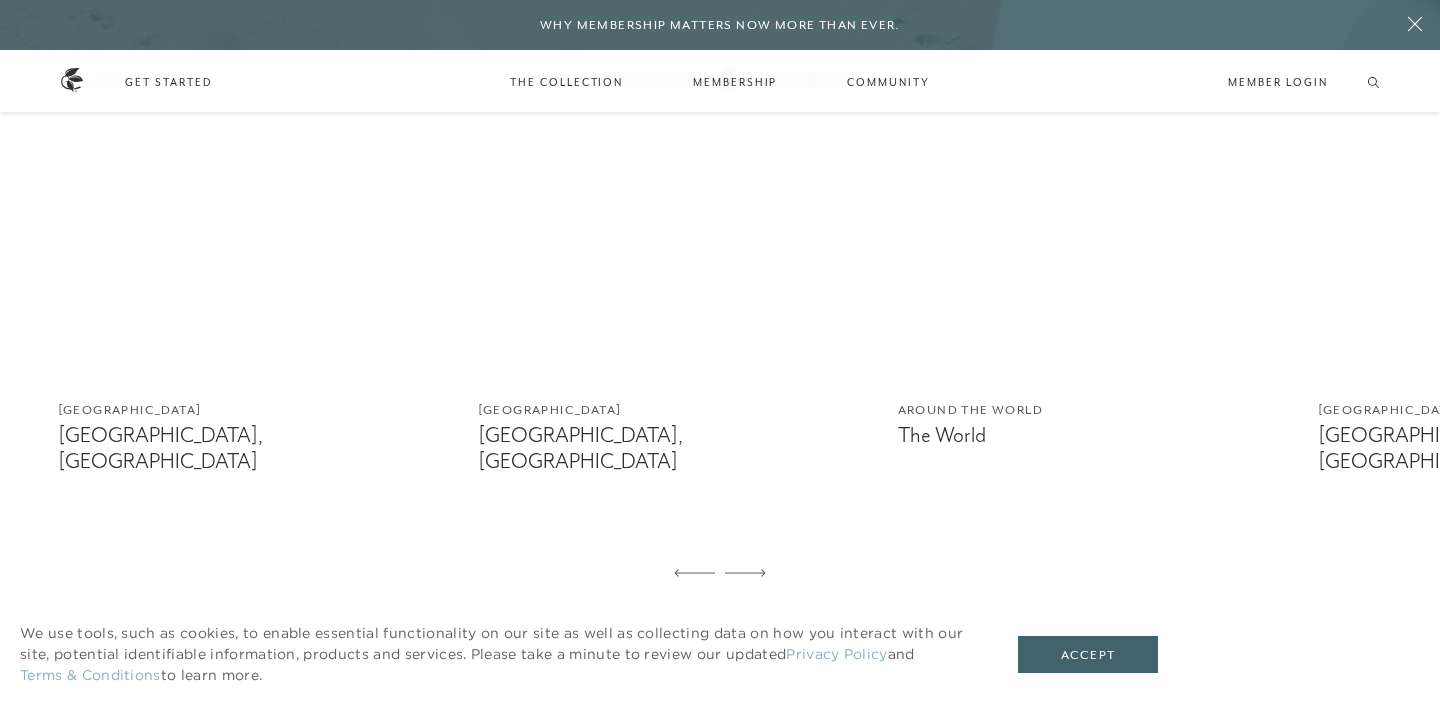 scroll, scrollTop: 1295, scrollLeft: 0, axis: vertical 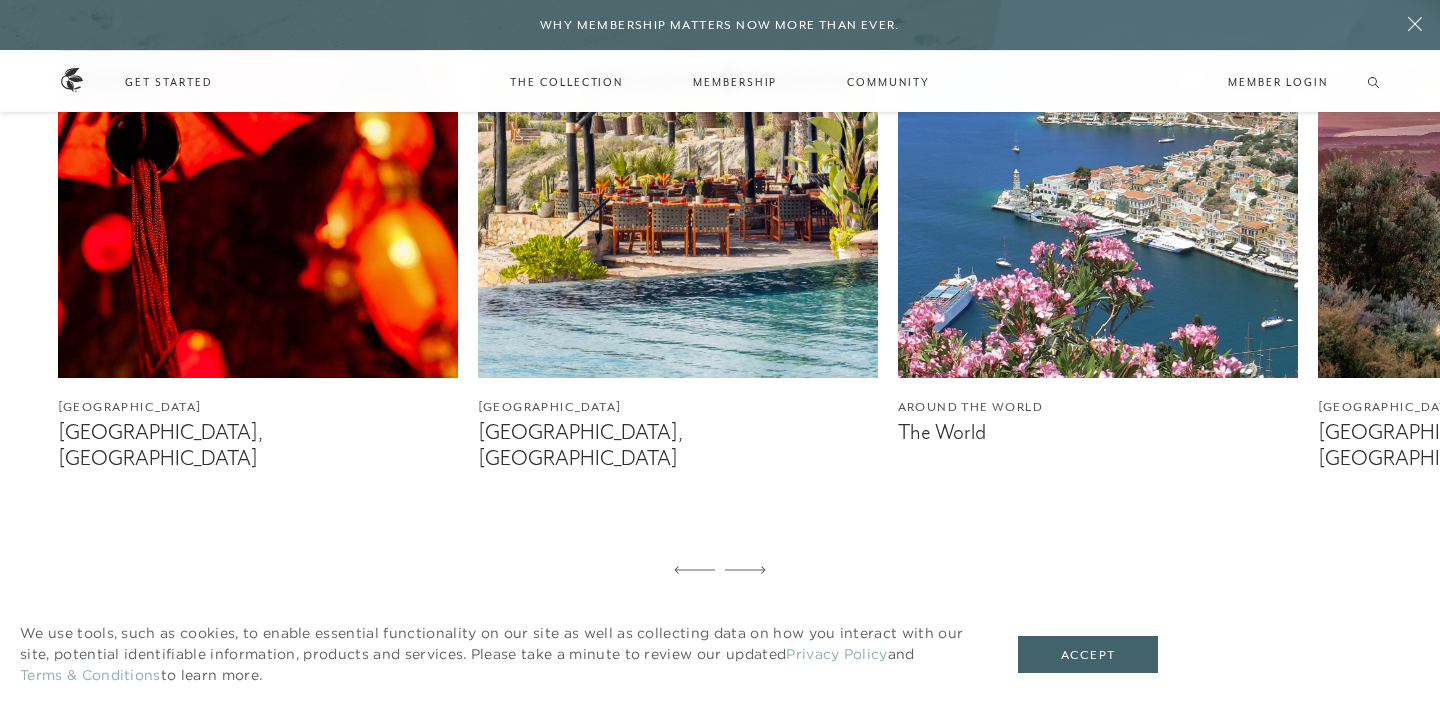 click at bounding box center [678, 128] 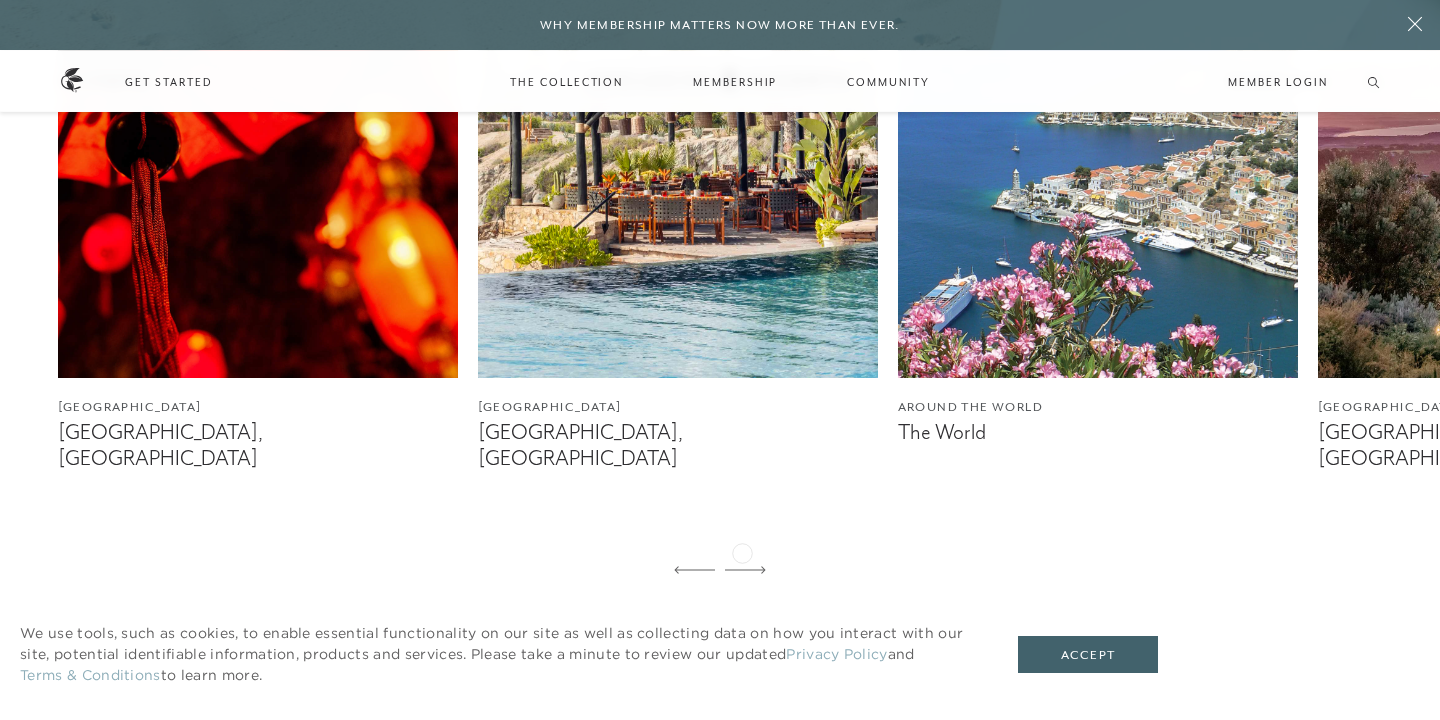 click at bounding box center (745, 571) 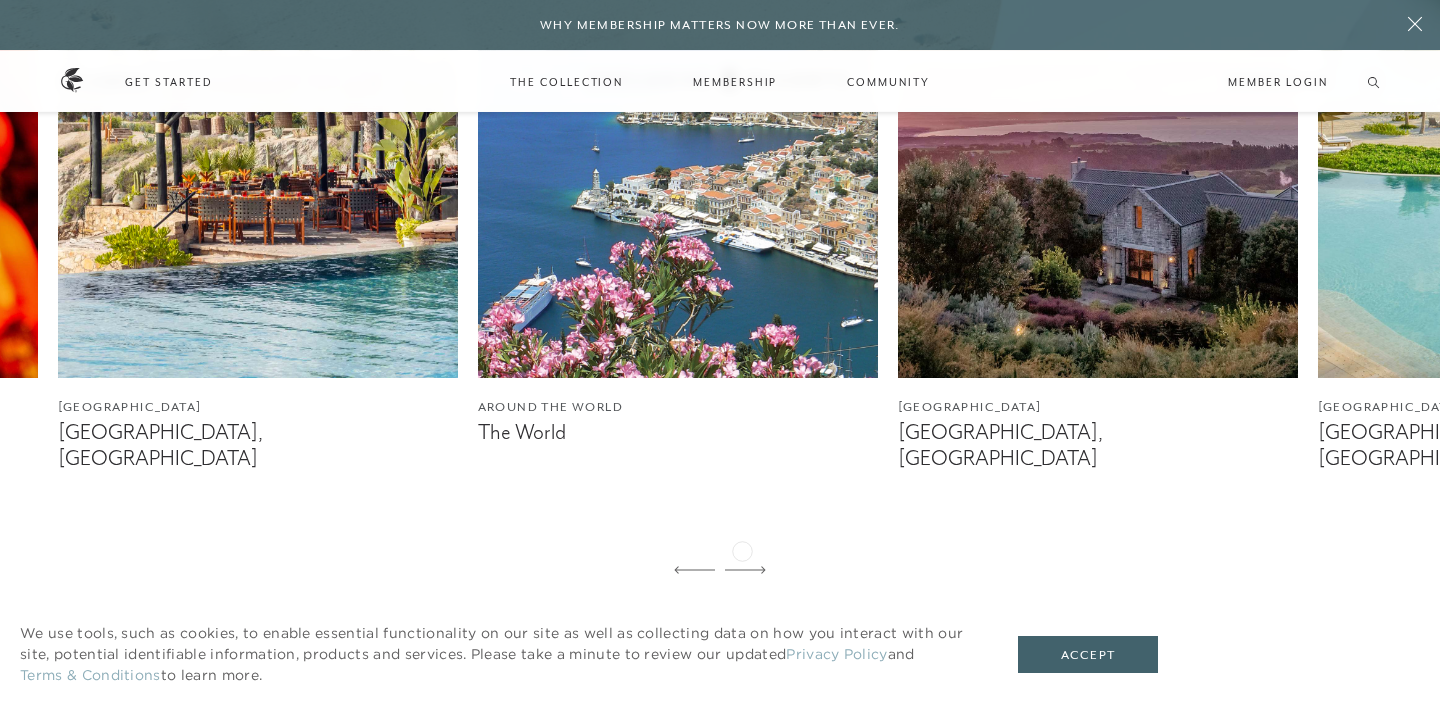 click at bounding box center (745, 571) 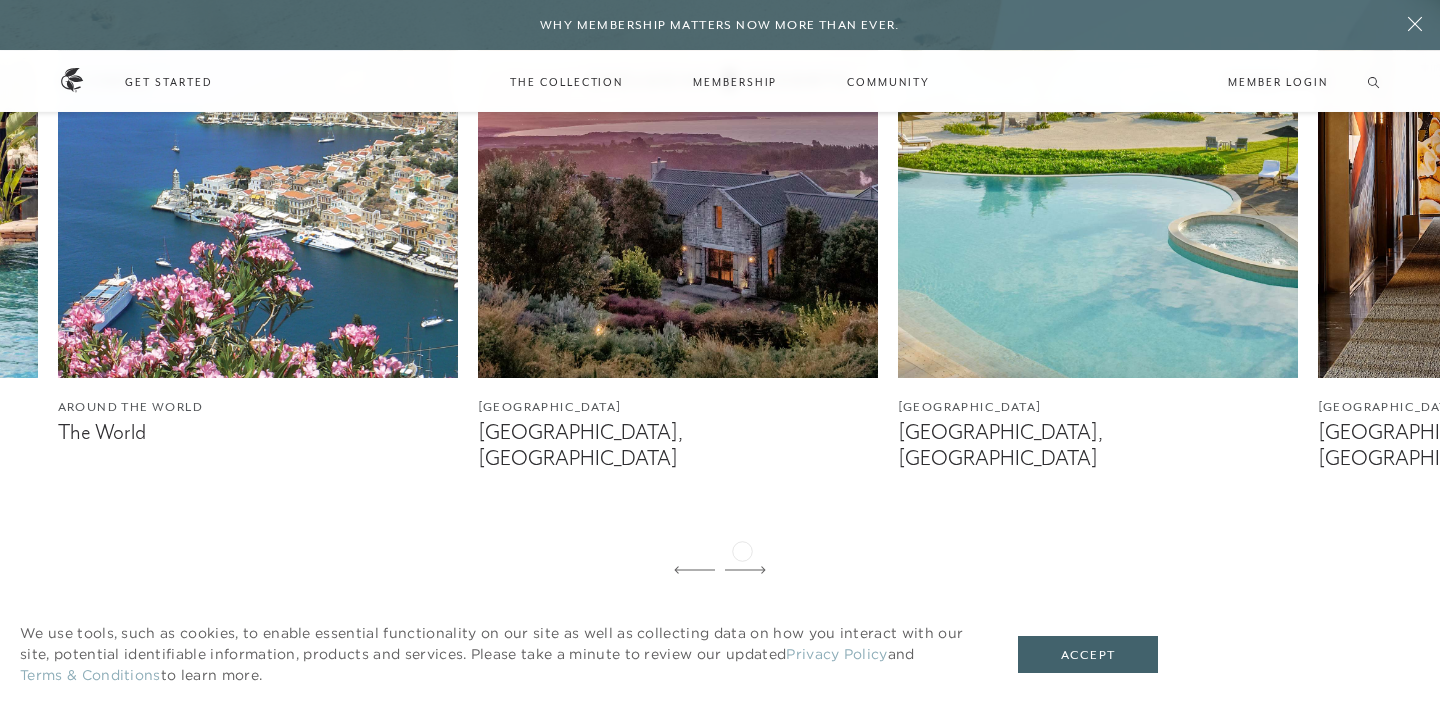 click at bounding box center (745, 571) 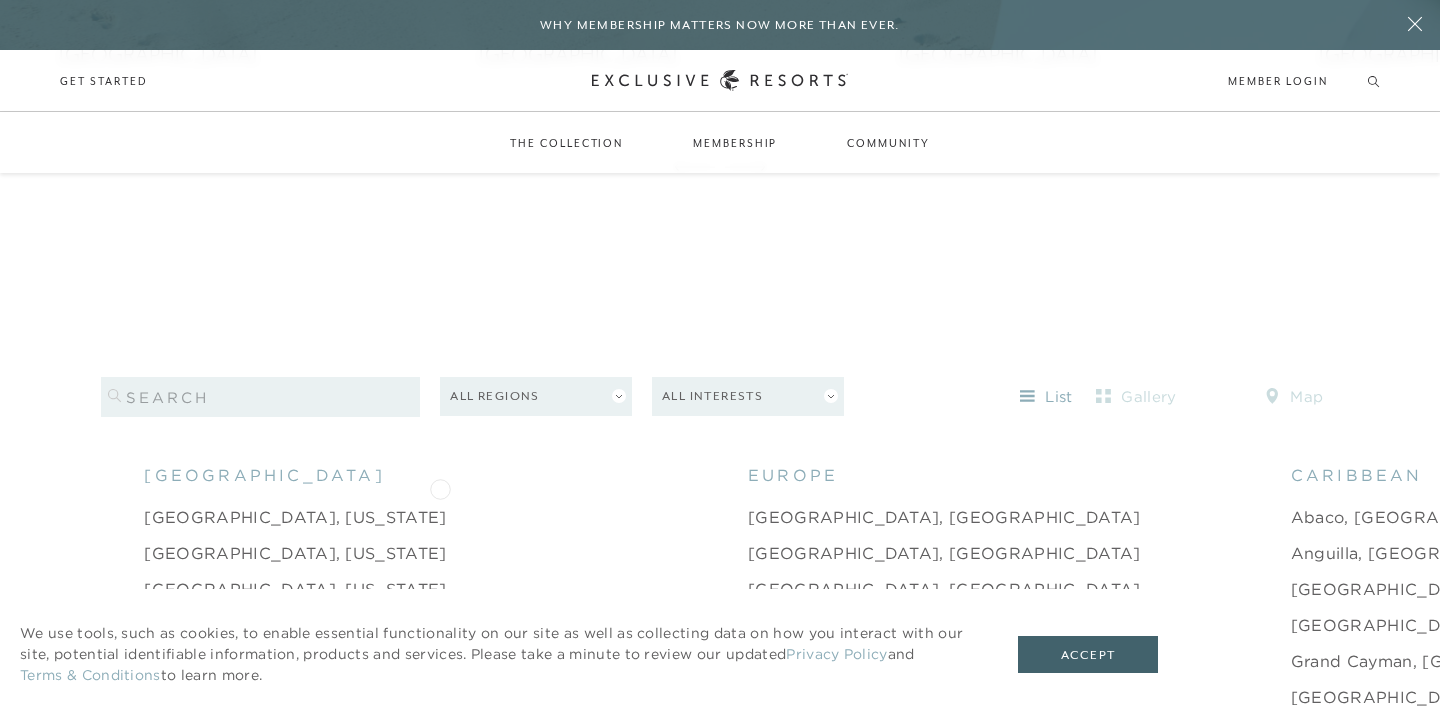 scroll, scrollTop: 1695, scrollLeft: 0, axis: vertical 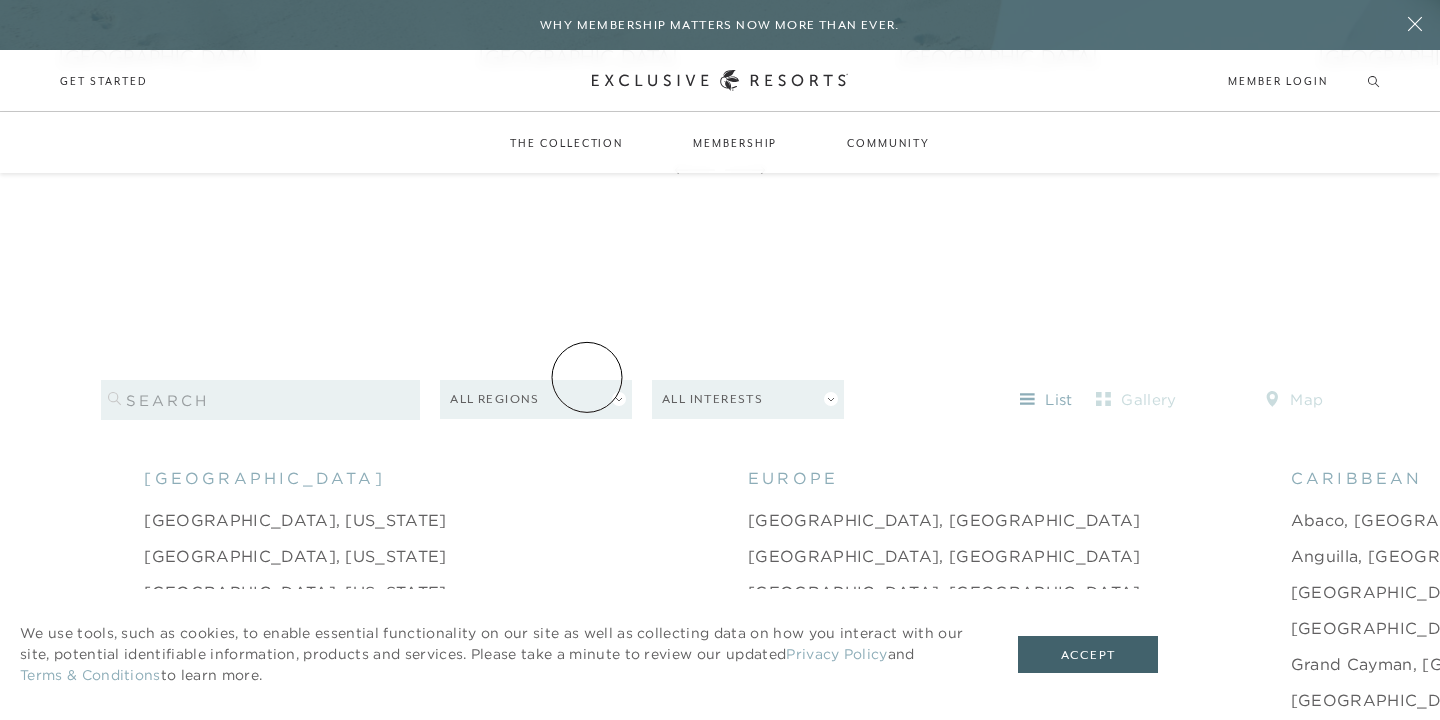 click on "All Regions" at bounding box center (536, 399) 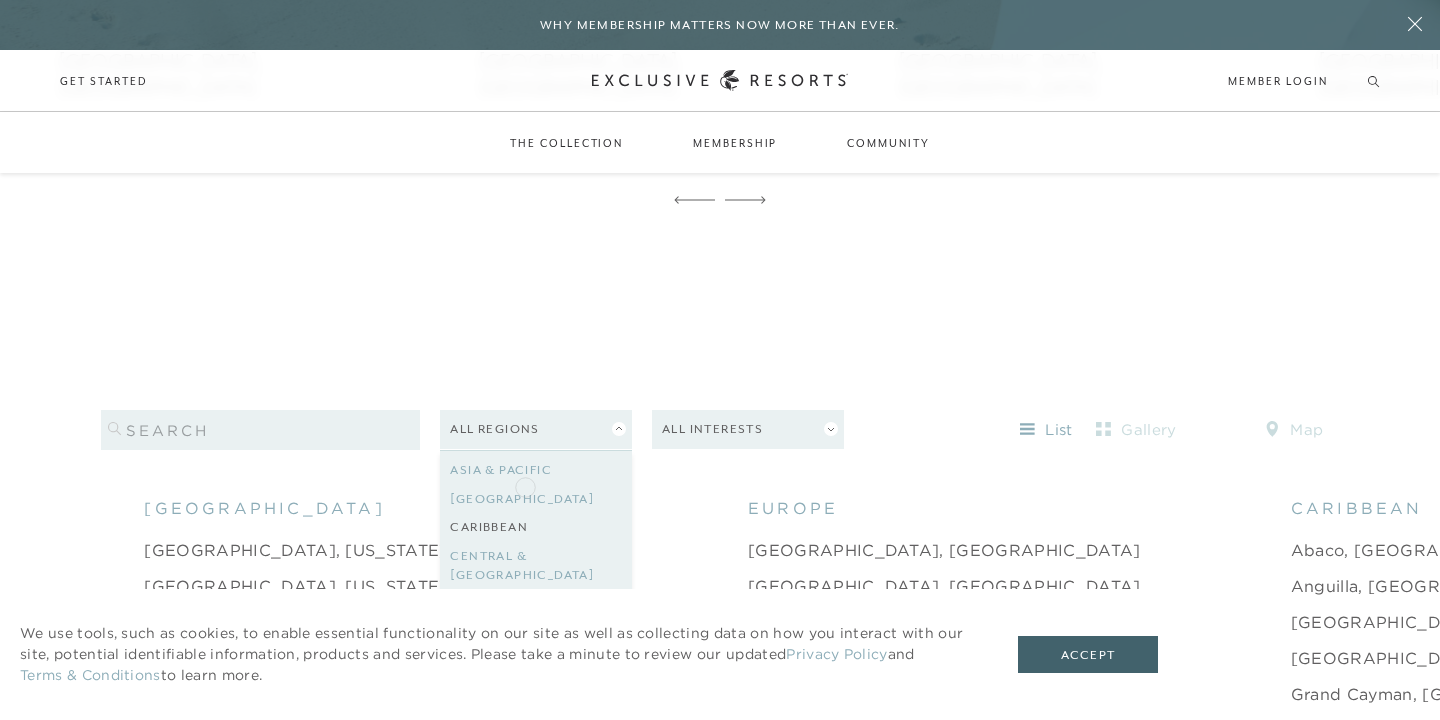 scroll, scrollTop: 1663, scrollLeft: 0, axis: vertical 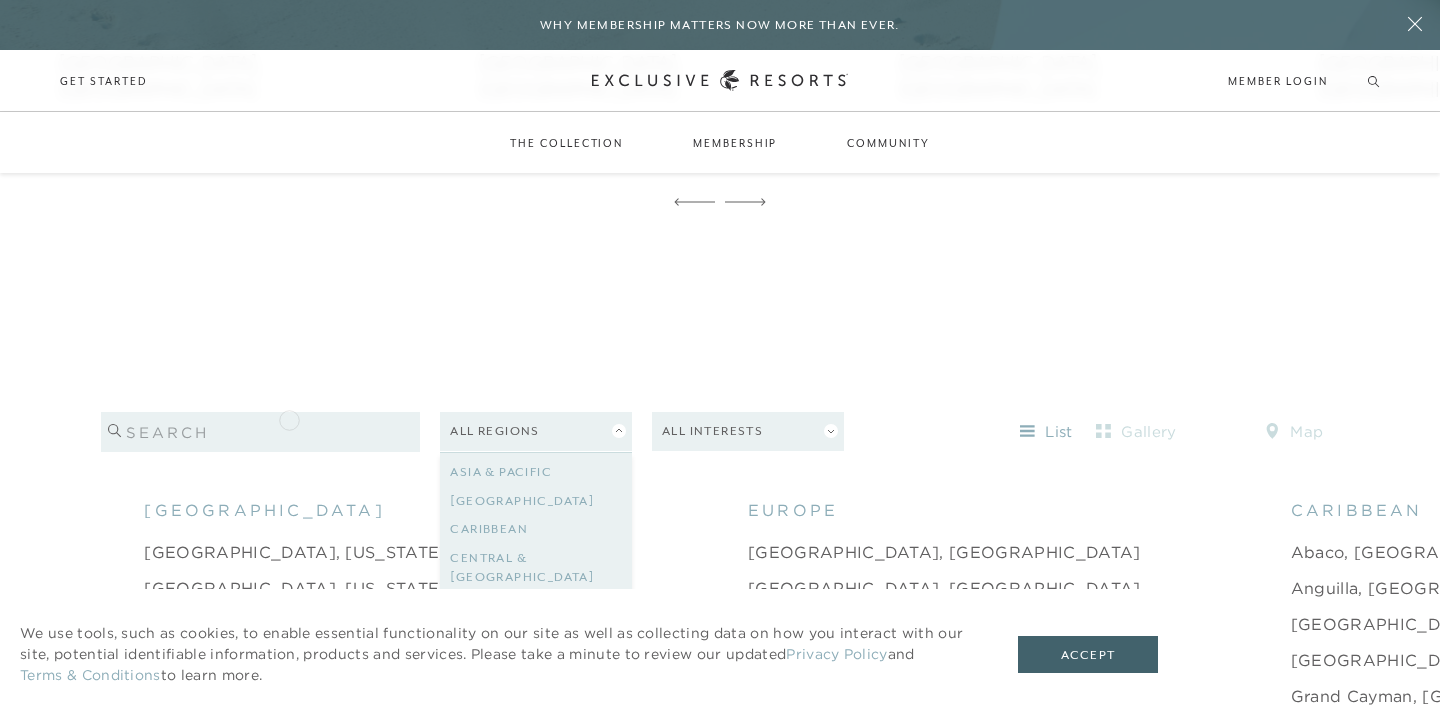 click at bounding box center (261, 432) 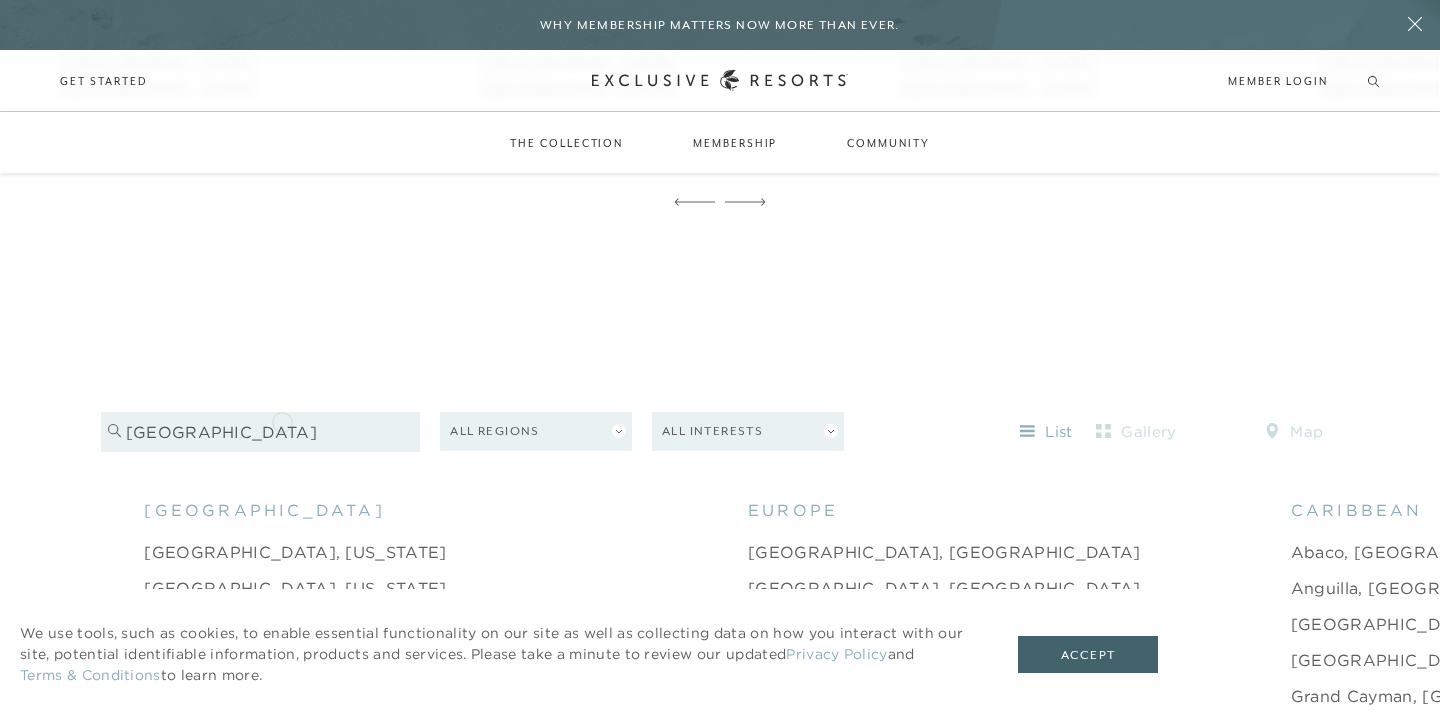 type on "mexico" 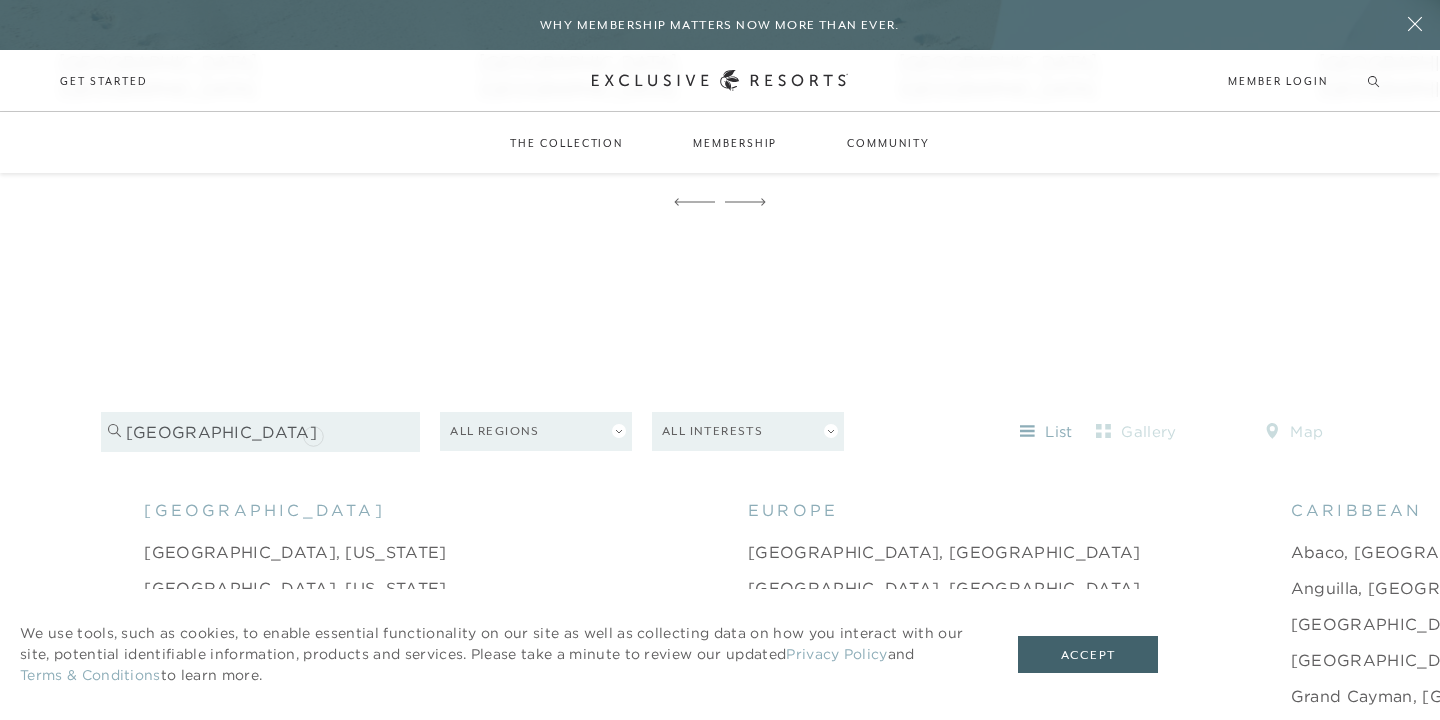 scroll, scrollTop: 1916, scrollLeft: 0, axis: vertical 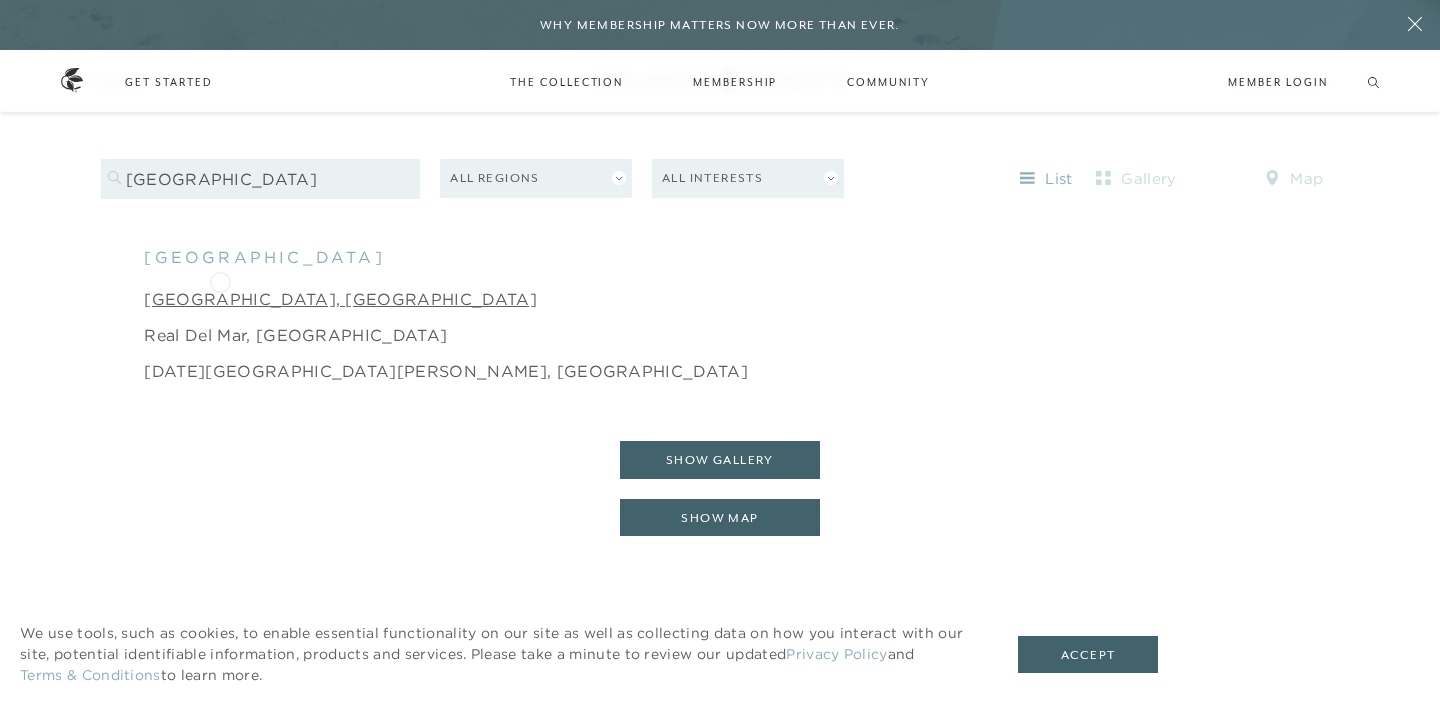 click on "[GEOGRAPHIC_DATA], [GEOGRAPHIC_DATA]" at bounding box center [340, 299] 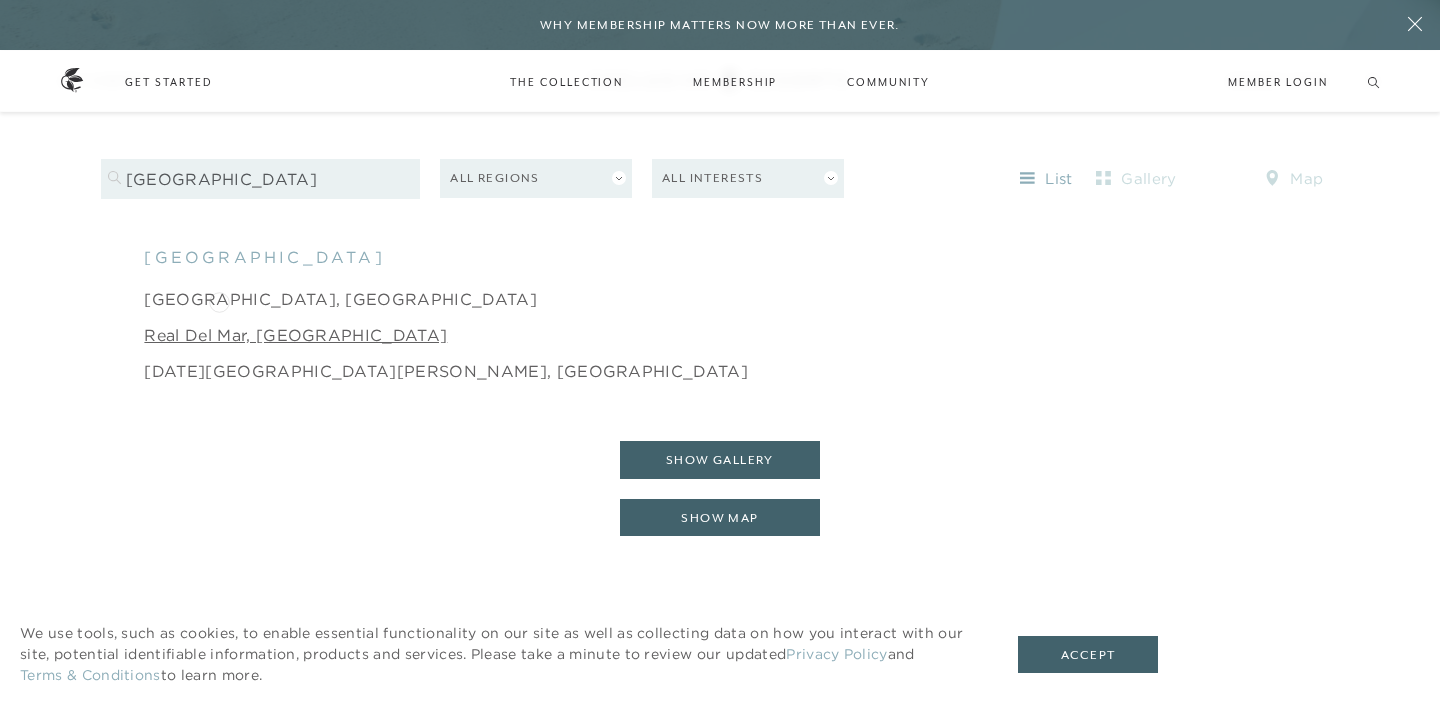 click on "Real del Mar, Mexico" at bounding box center [295, 335] 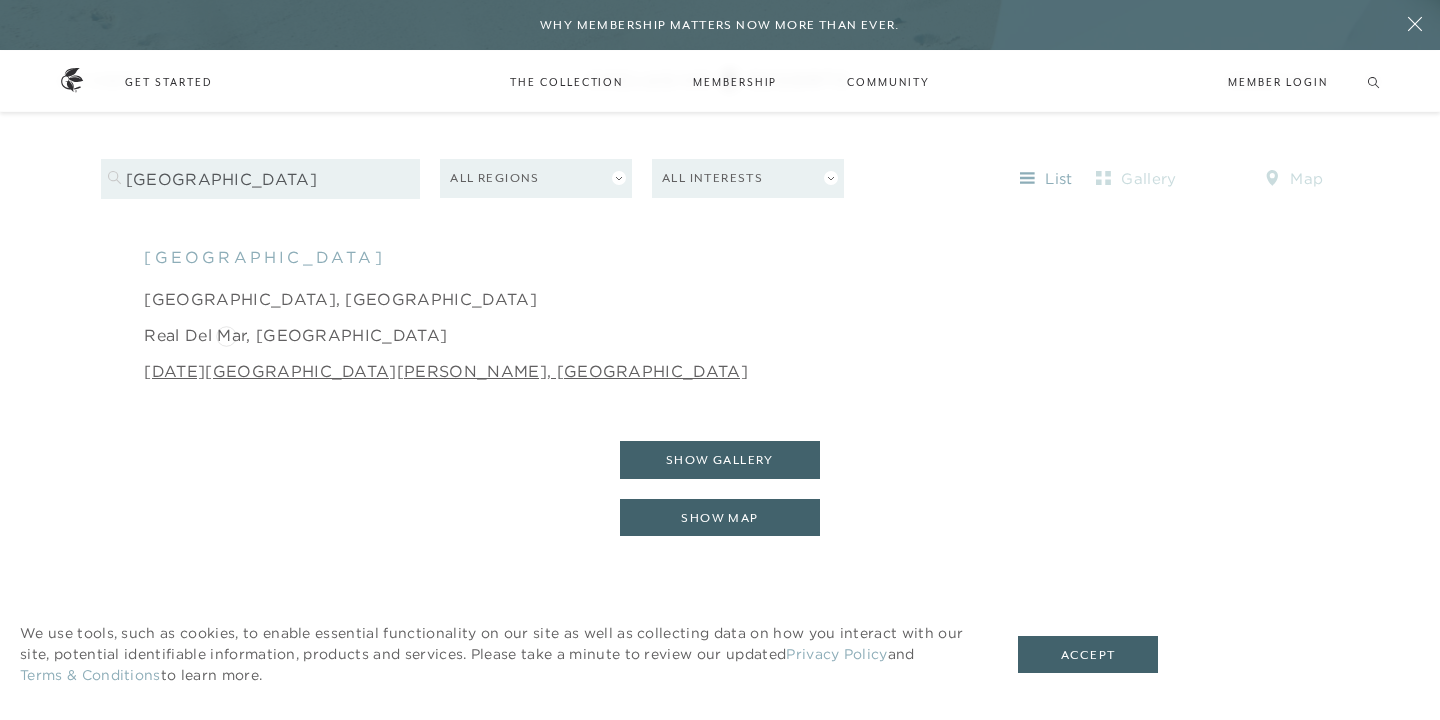 click on "San Miguel de Allende, Mexico" at bounding box center [446, 371] 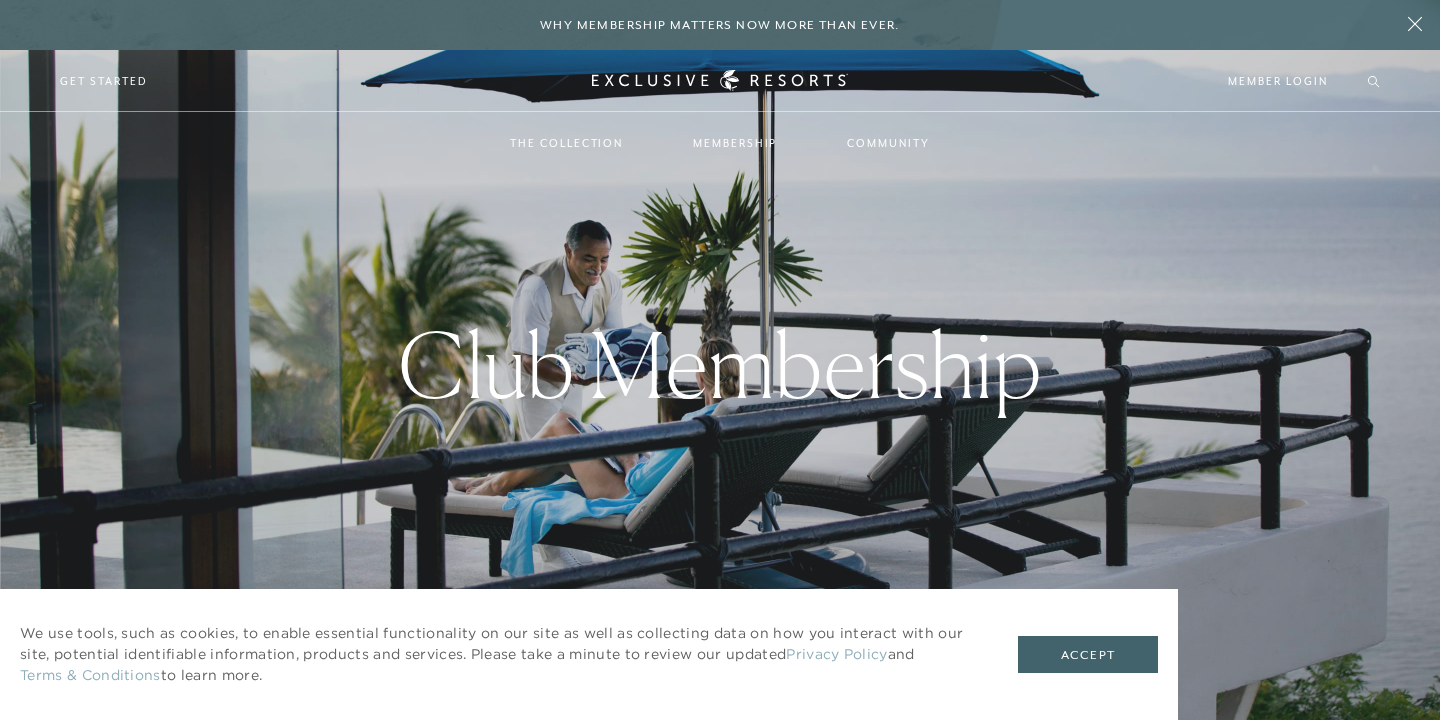 scroll, scrollTop: 0, scrollLeft: 0, axis: both 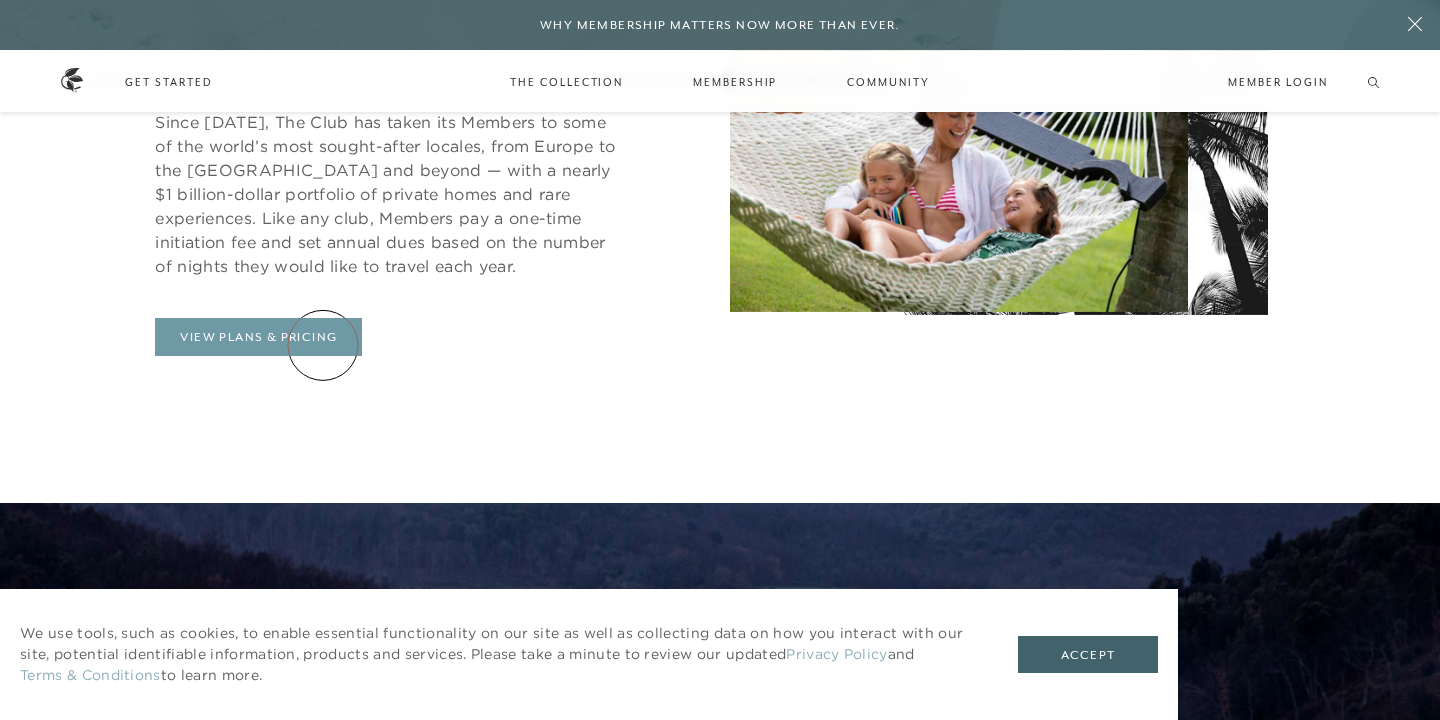 click on "View Plans & Pricing" at bounding box center [258, 337] 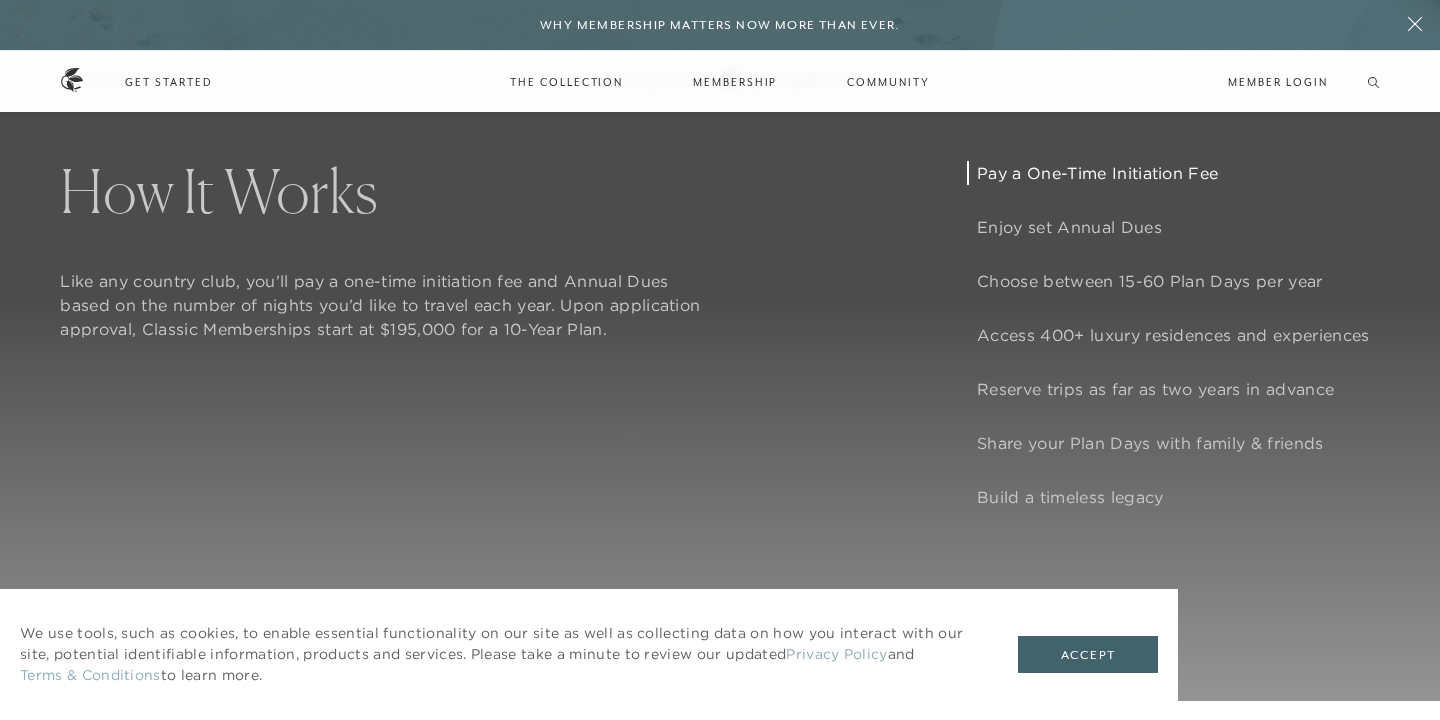 scroll, scrollTop: 1471, scrollLeft: 0, axis: vertical 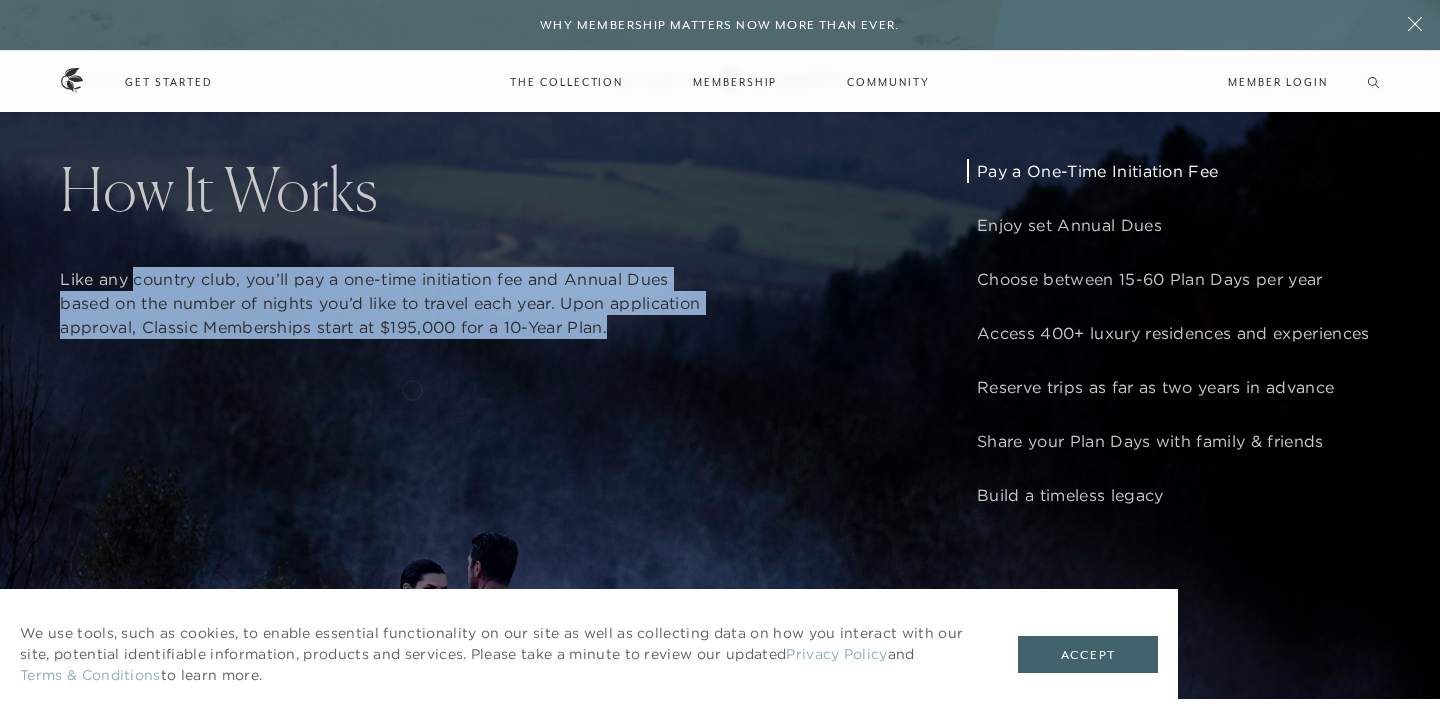 drag, startPoint x: 132, startPoint y: 288, endPoint x: 412, endPoint y: 388, distance: 297.32138 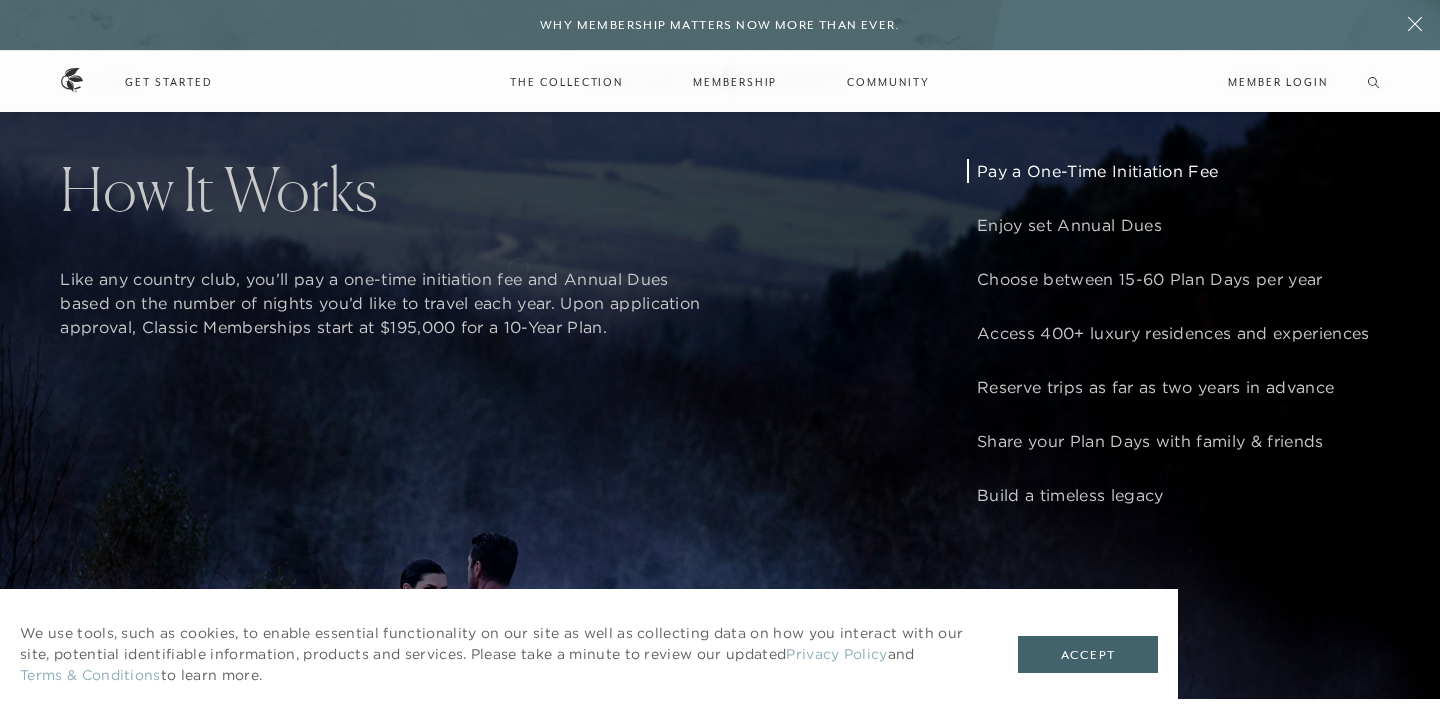 click on "Like any country club, you’ll pay a one-time initiation fee and Annual Dues based on the number of nights you’d like to travel each year. Upon application approval, Classic Memberships start at $195,000 for a 10-Year Plan." at bounding box center (390, 303) 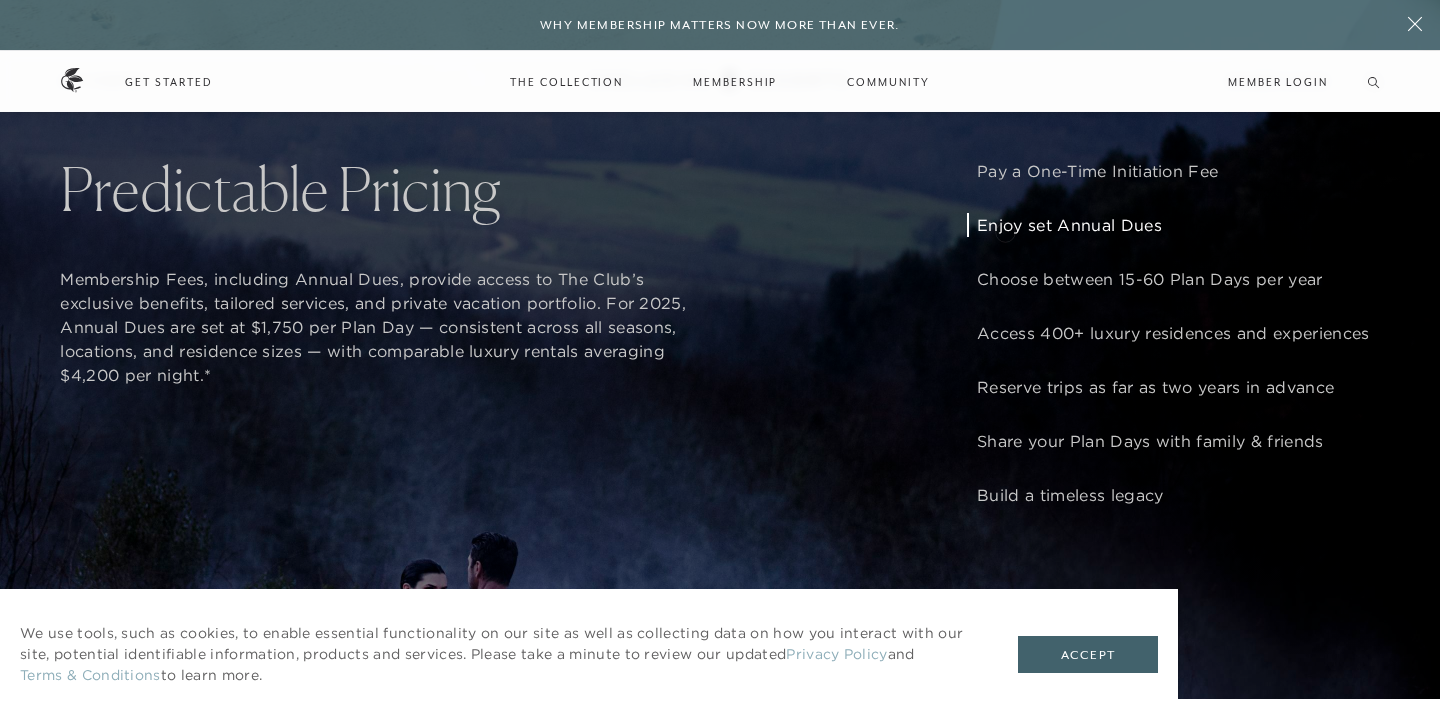 click on "Enjoy set Annual Dues" at bounding box center (1173, 225) 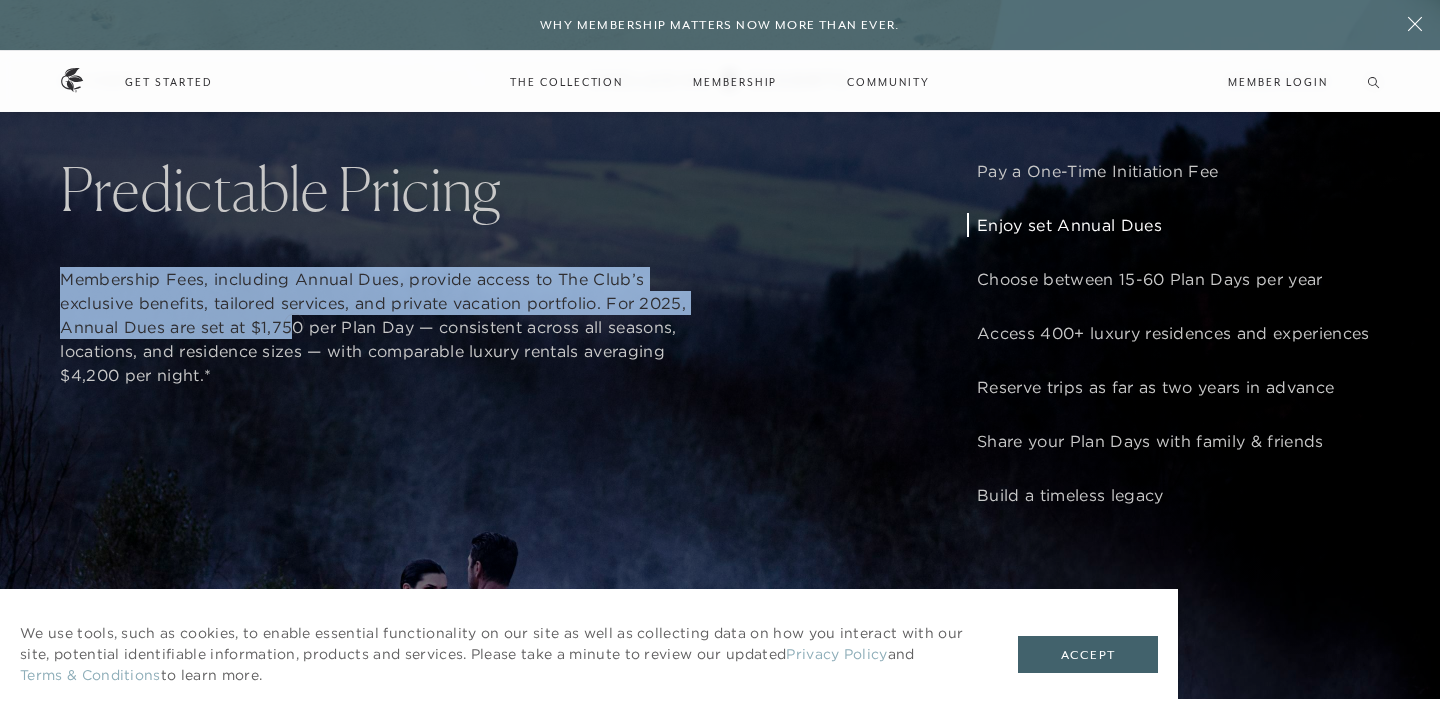 drag, startPoint x: 67, startPoint y: 277, endPoint x: 294, endPoint y: 321, distance: 231.225 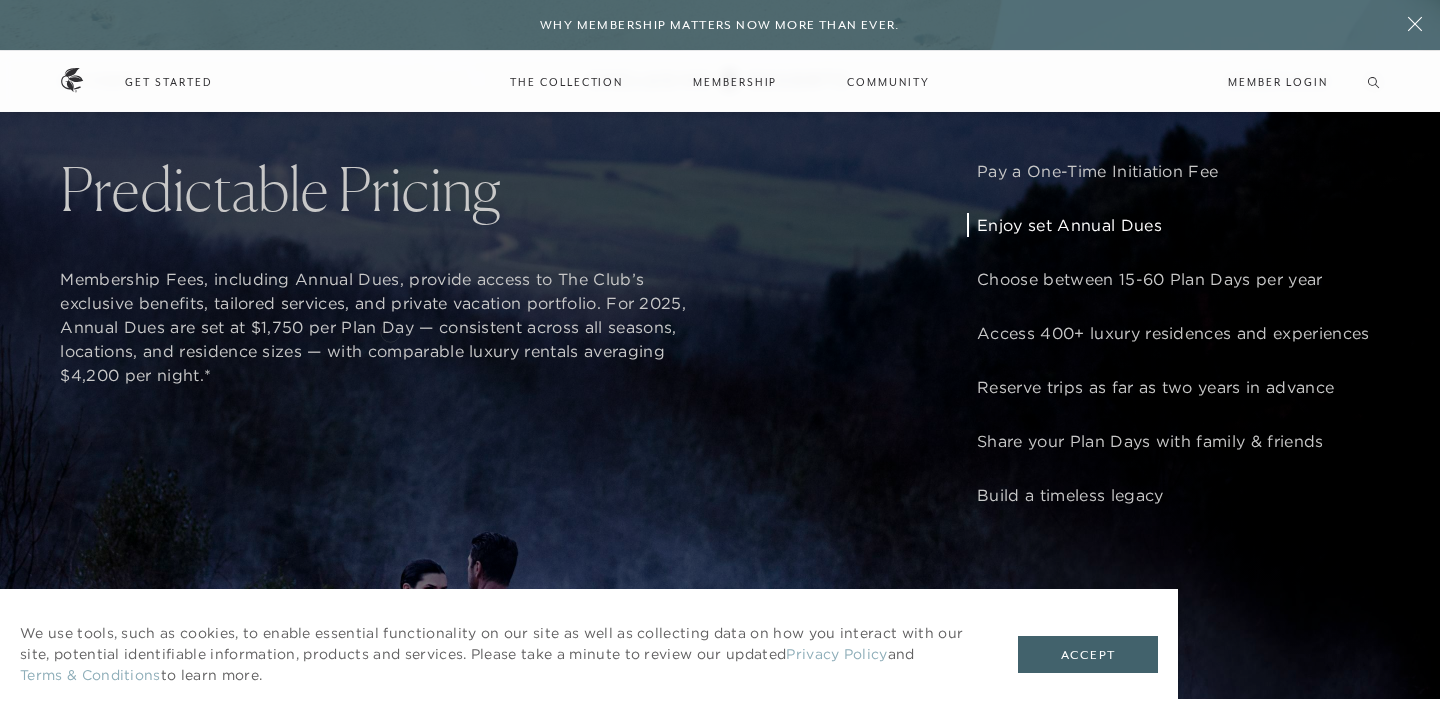 click on "Membership Fees, including Annual Dues, provide access to The Club’s exclusive benefits, tailored services, and private vacation portfolio. For 2025, Annual Dues are set at $1,750 per Plan Day — consistent across all seasons, locations, and residence sizes — with comparable luxury rentals averaging $4,200 per night.*" at bounding box center (390, 327) 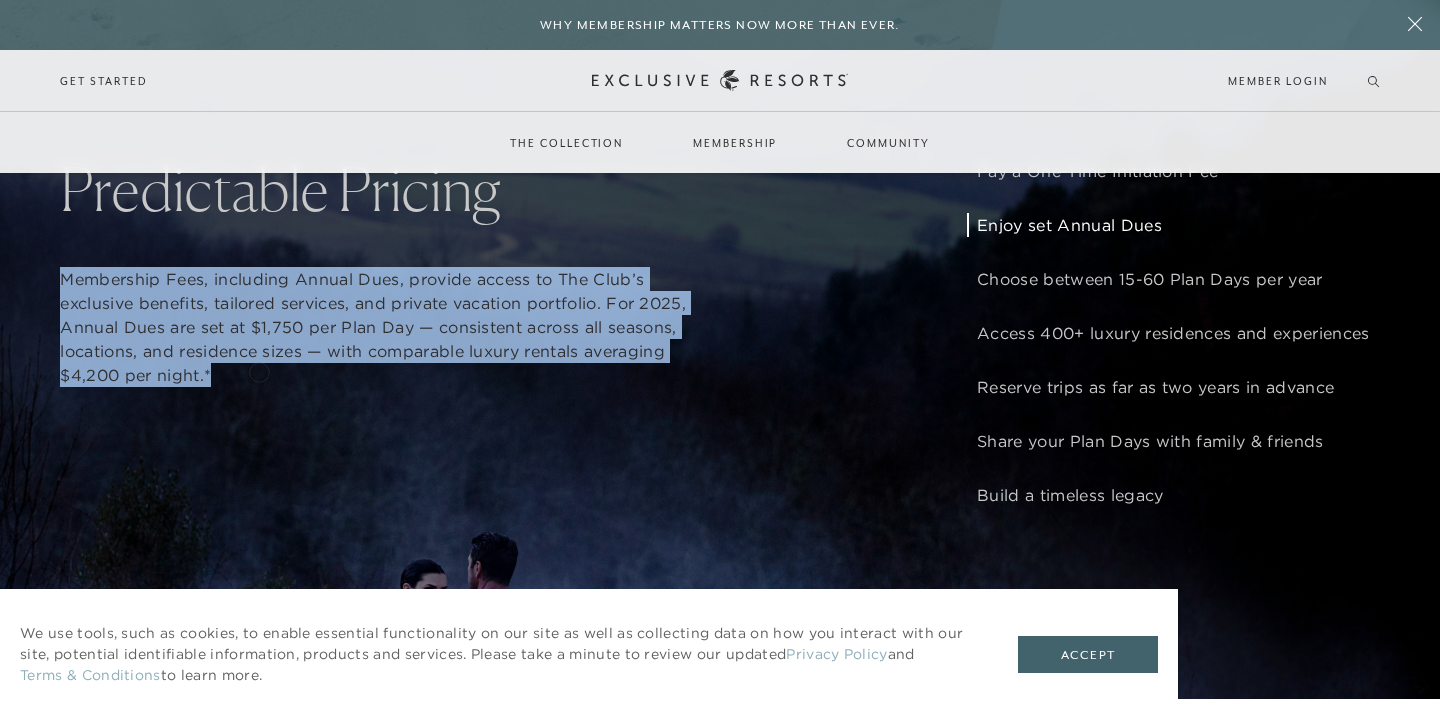 drag, startPoint x: 60, startPoint y: 287, endPoint x: 259, endPoint y: 370, distance: 215.6154 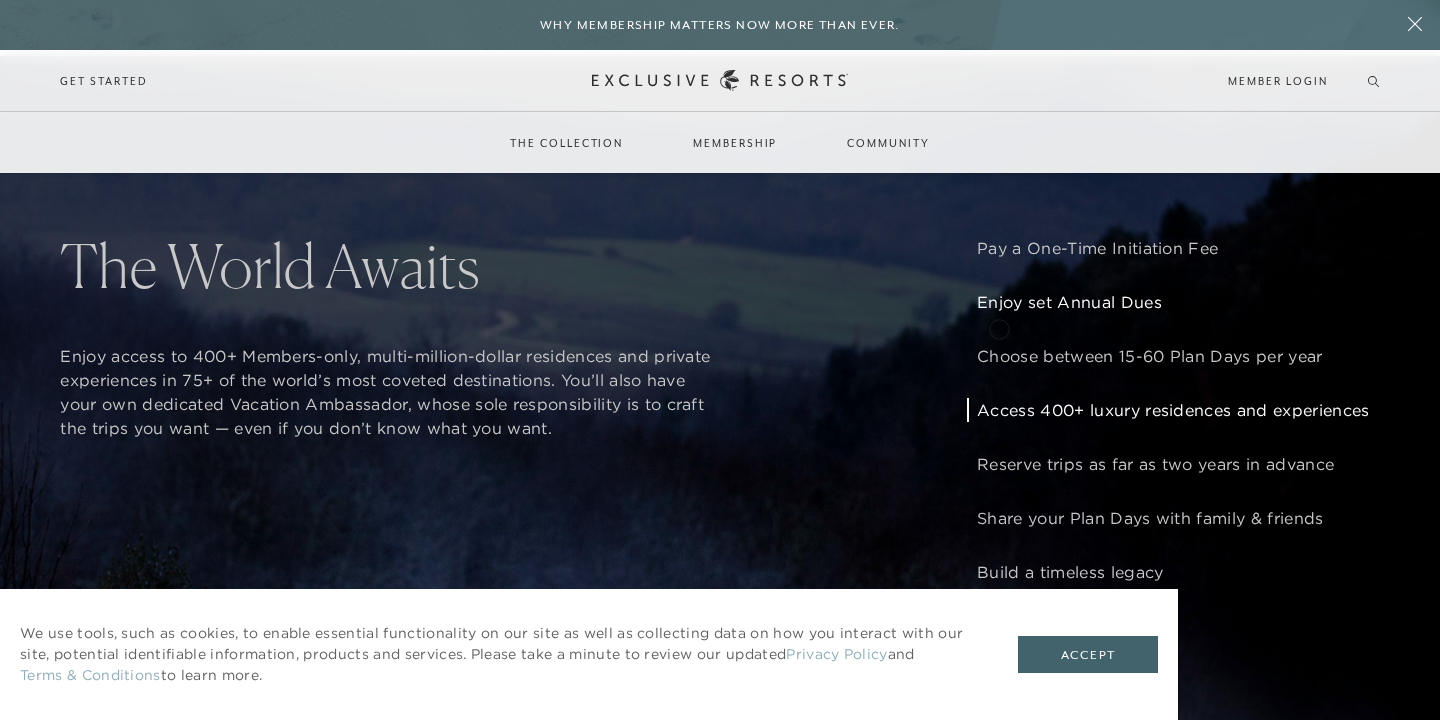 scroll, scrollTop: 1393, scrollLeft: 0, axis: vertical 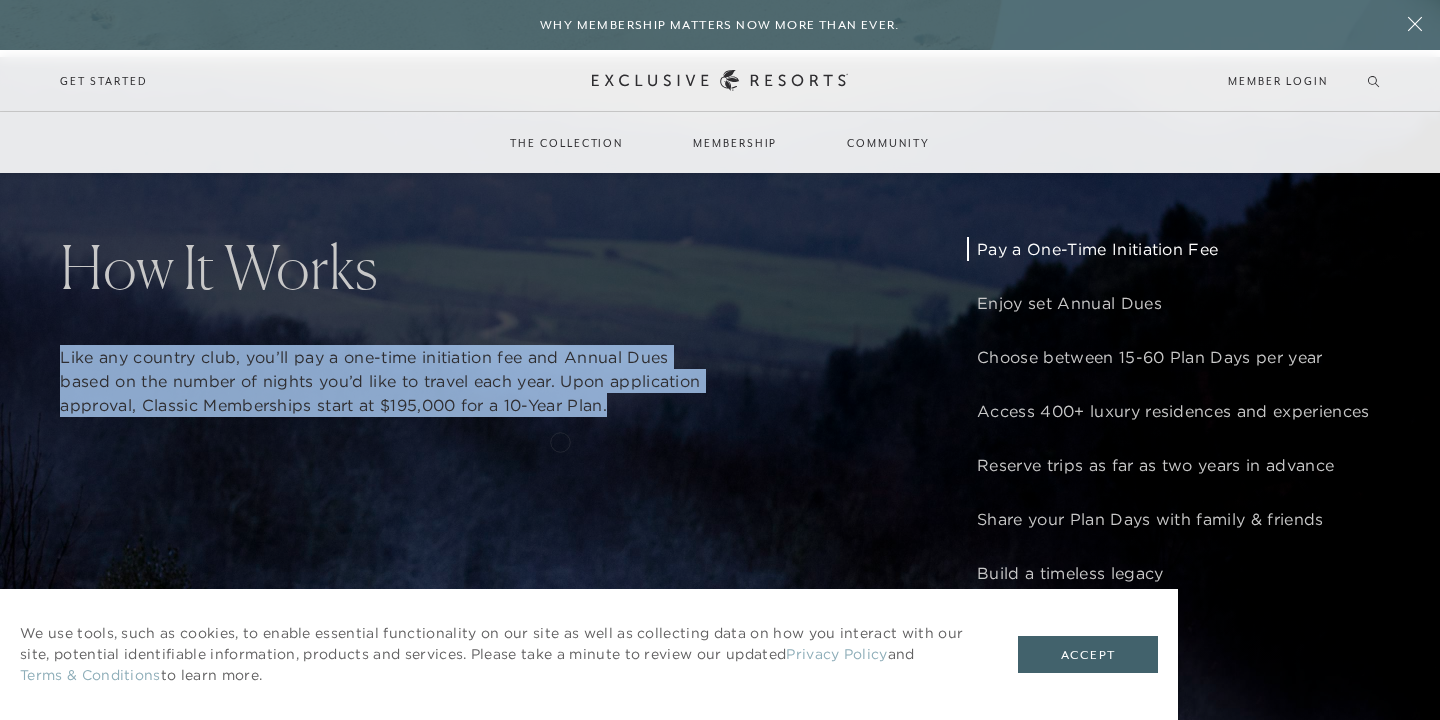 drag, startPoint x: 56, startPoint y: 353, endPoint x: 560, endPoint y: 440, distance: 511.4538 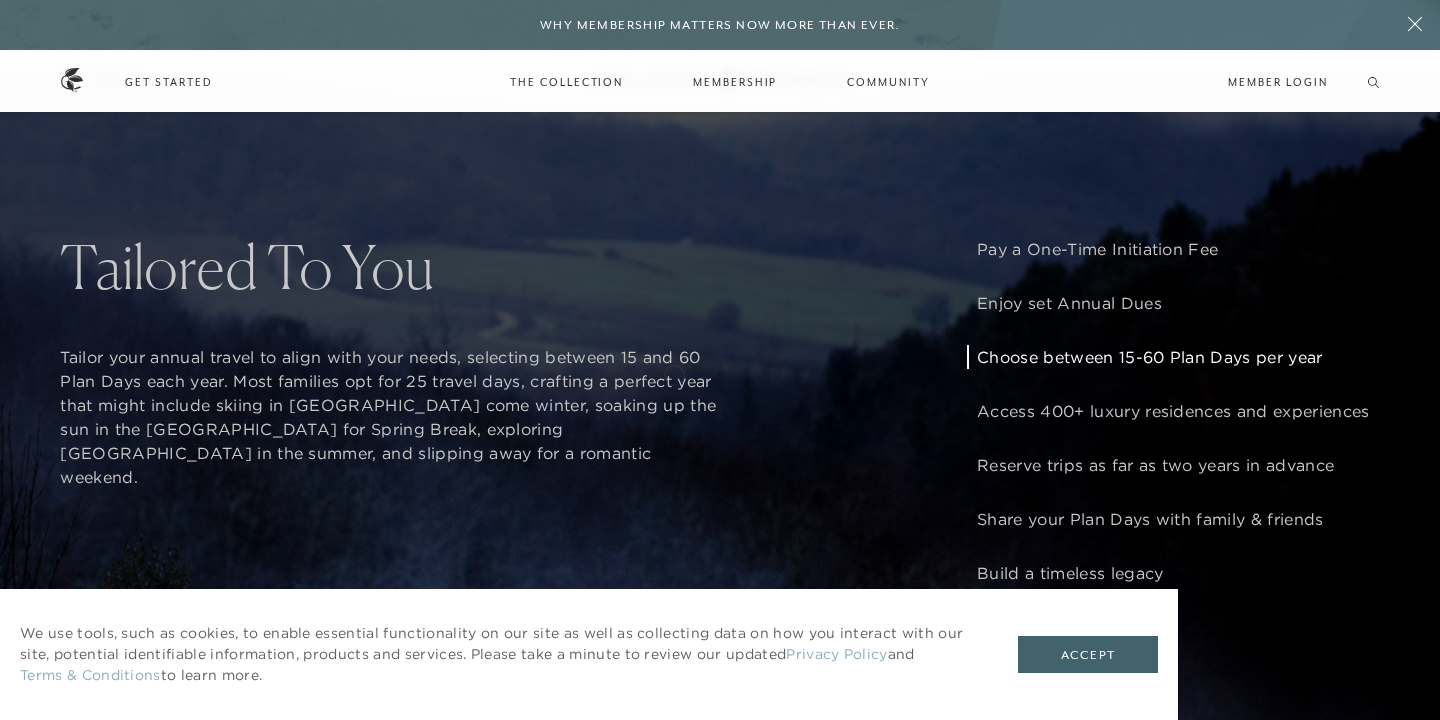 scroll, scrollTop: 1499, scrollLeft: 0, axis: vertical 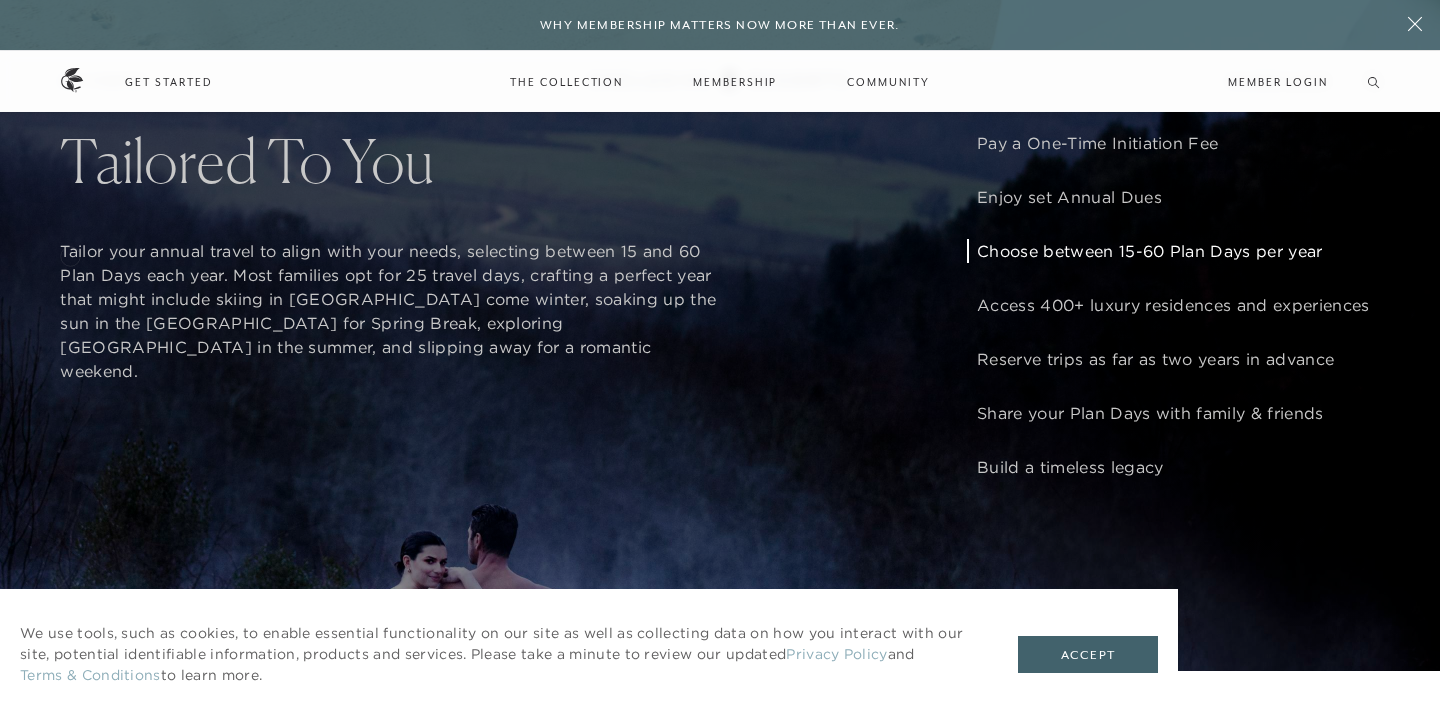 click on "Tailor your annual travel to align with your needs, selecting between 15 and 60 Plan Days each year. Most families opt for 25 travel days, crafting a perfect year that might include skiing in Deer Valley come winter, soaking up the sun in the Caribbean for Spring Break, exploring Europe in the summer, and slipping away for a romantic weekend." at bounding box center (390, 311) 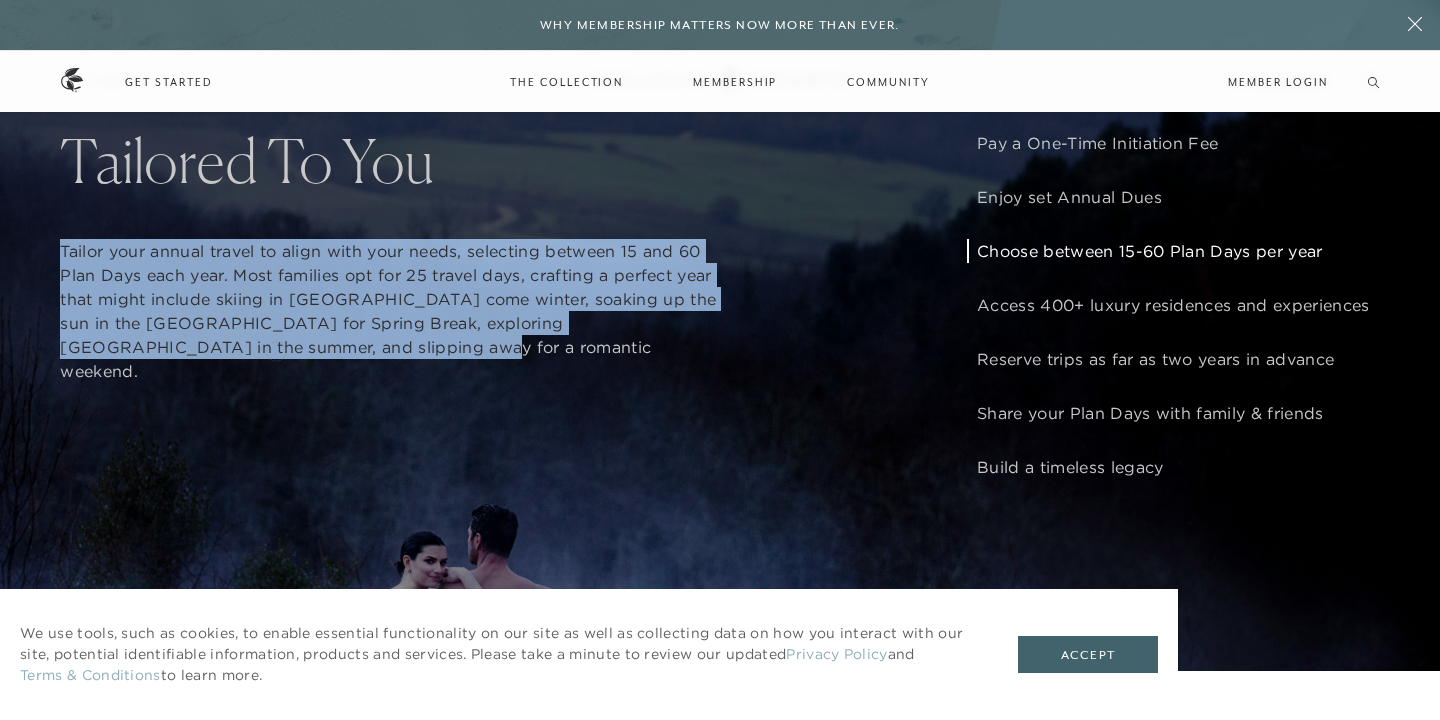 drag, startPoint x: 60, startPoint y: 251, endPoint x: 276, endPoint y: 349, distance: 237.19191 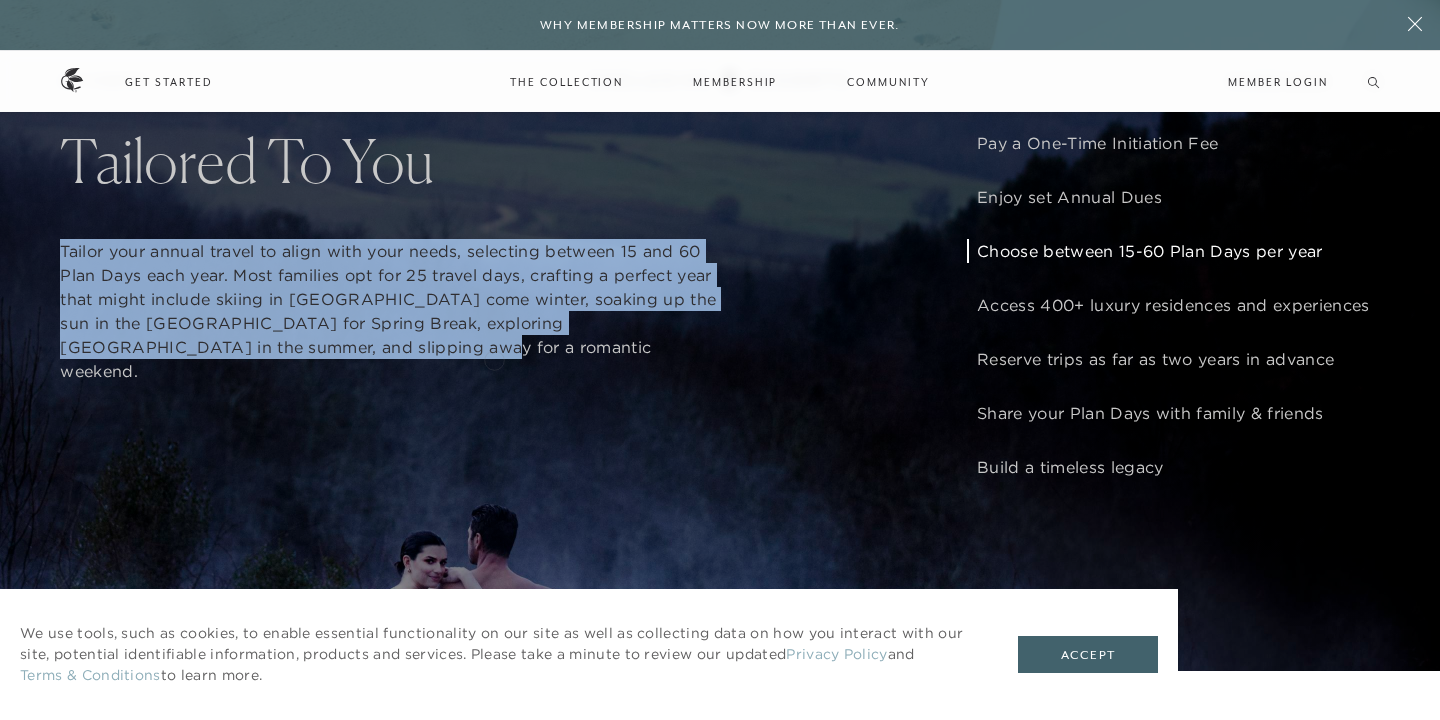 scroll, scrollTop: 1516, scrollLeft: 0, axis: vertical 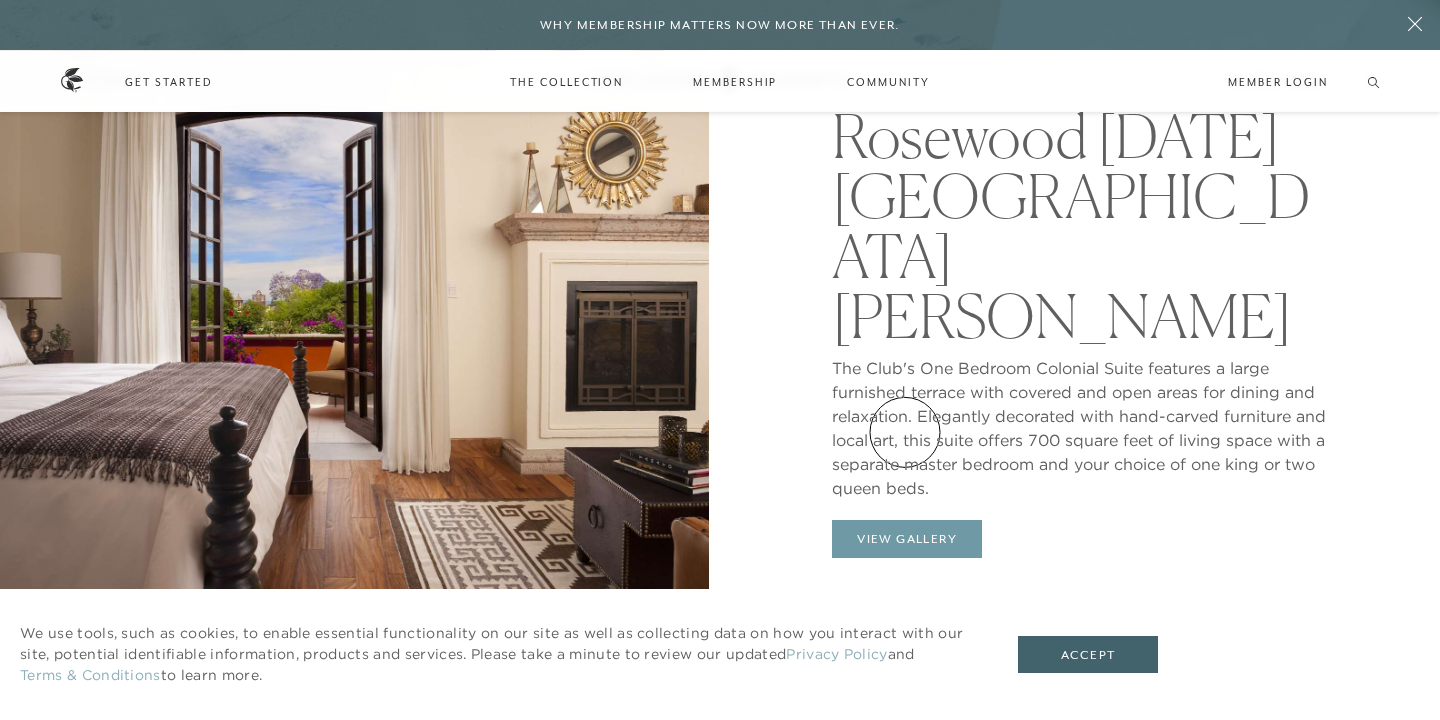 click on "View Gallery" at bounding box center [907, 539] 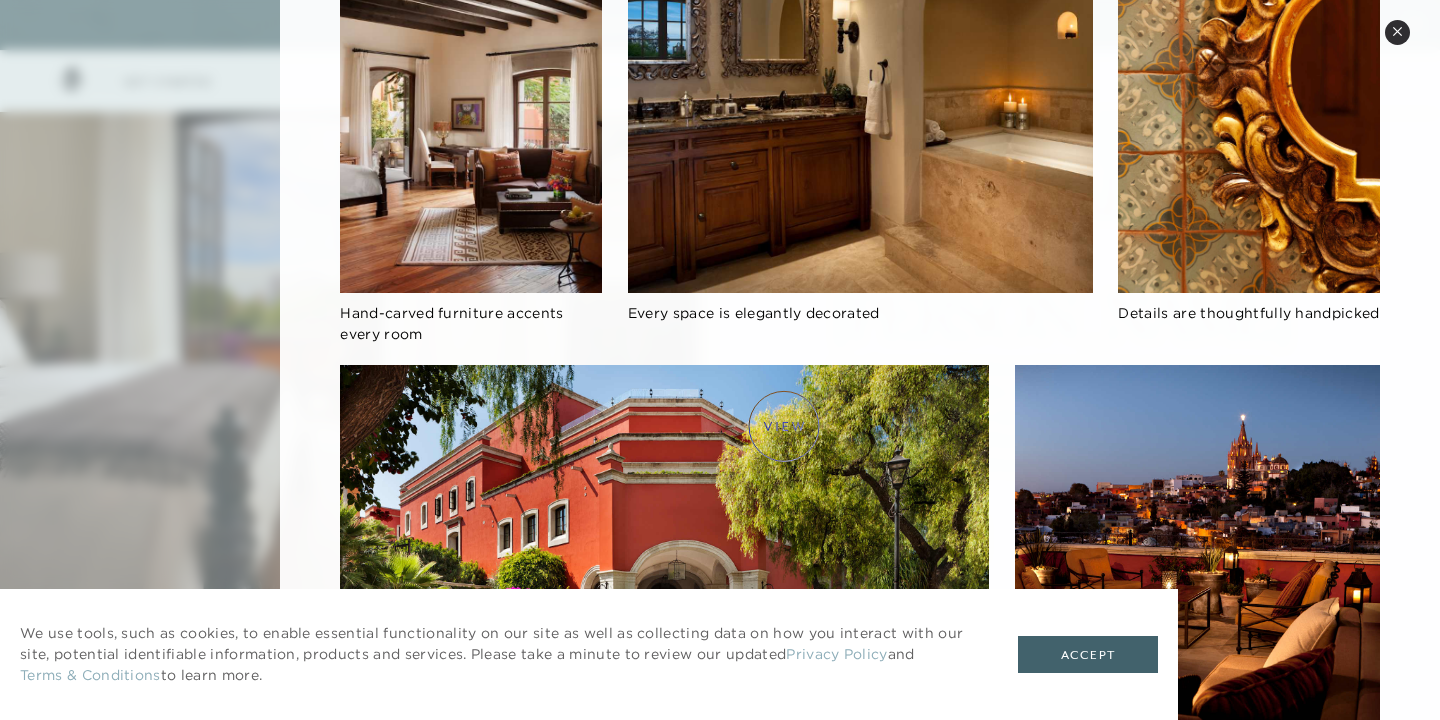 scroll, scrollTop: 1306, scrollLeft: 0, axis: vertical 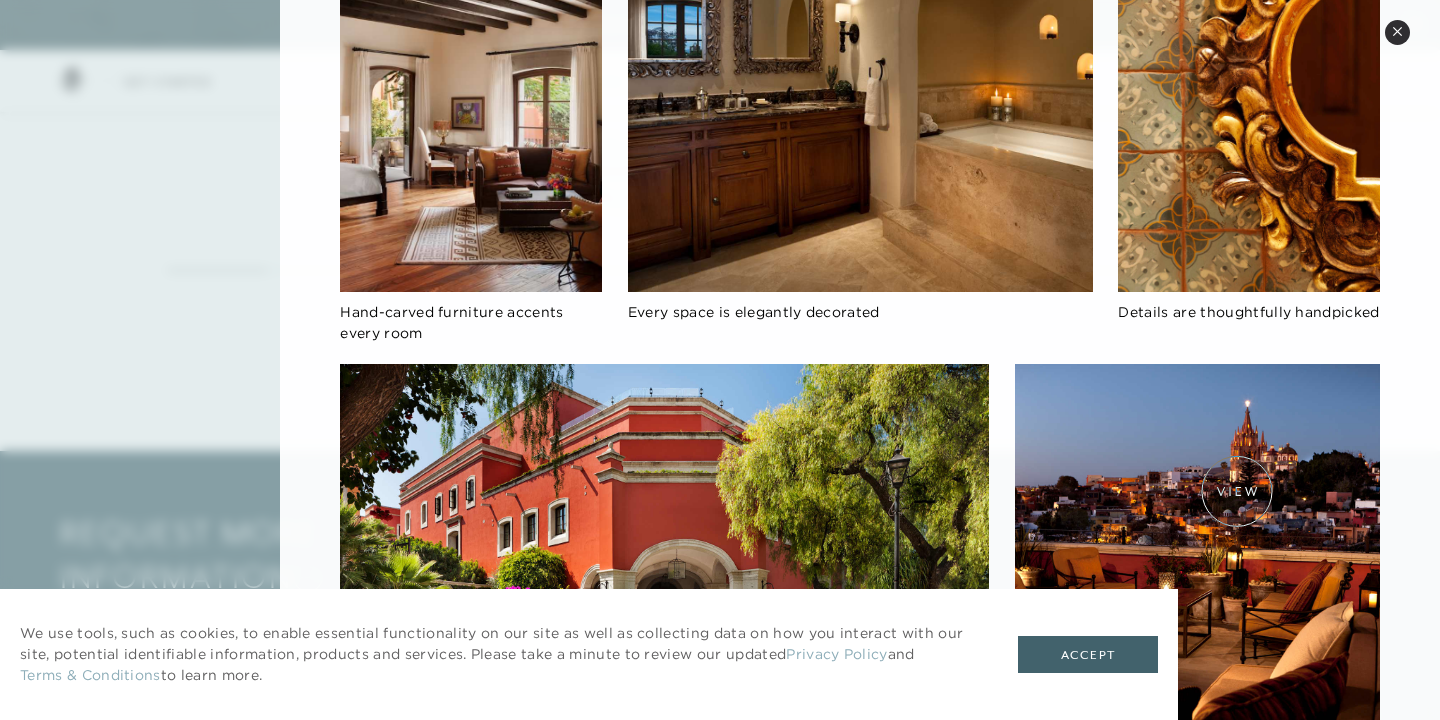 type 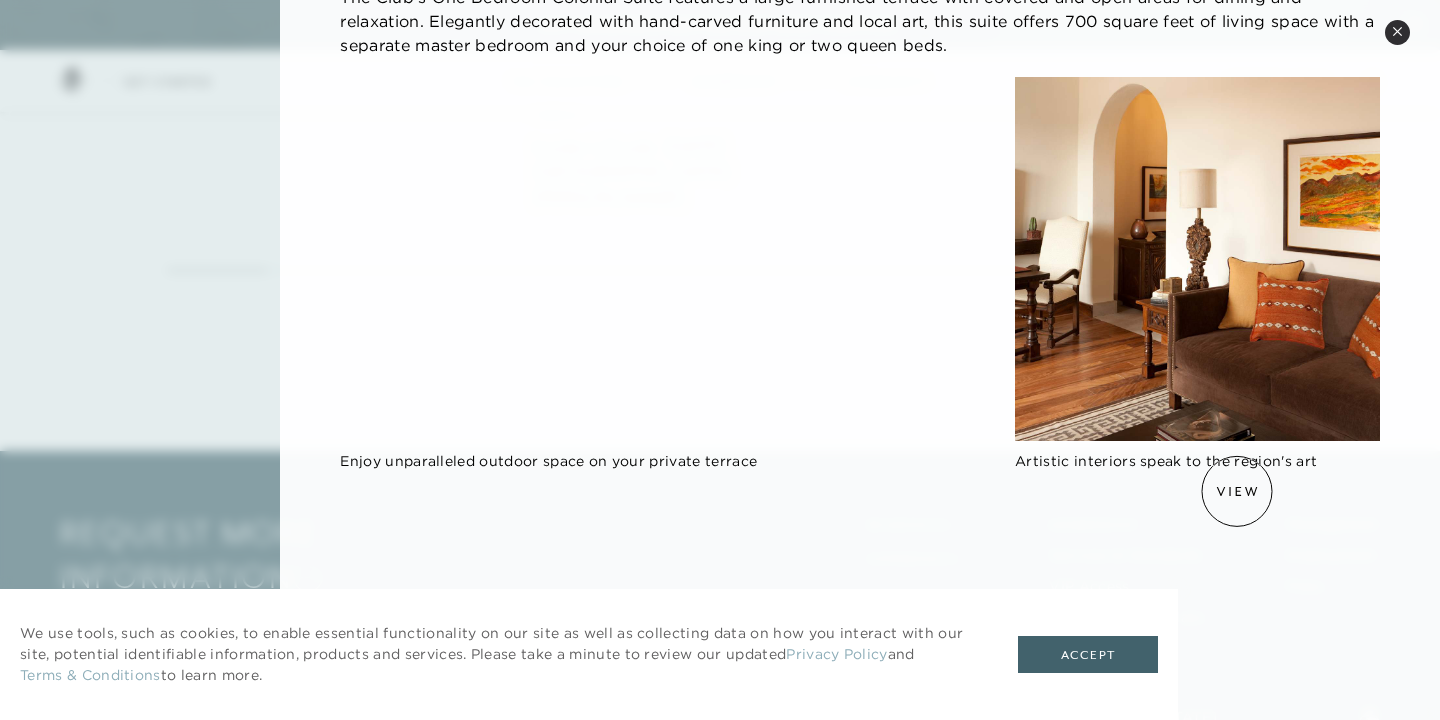 scroll, scrollTop: 0, scrollLeft: 0, axis: both 